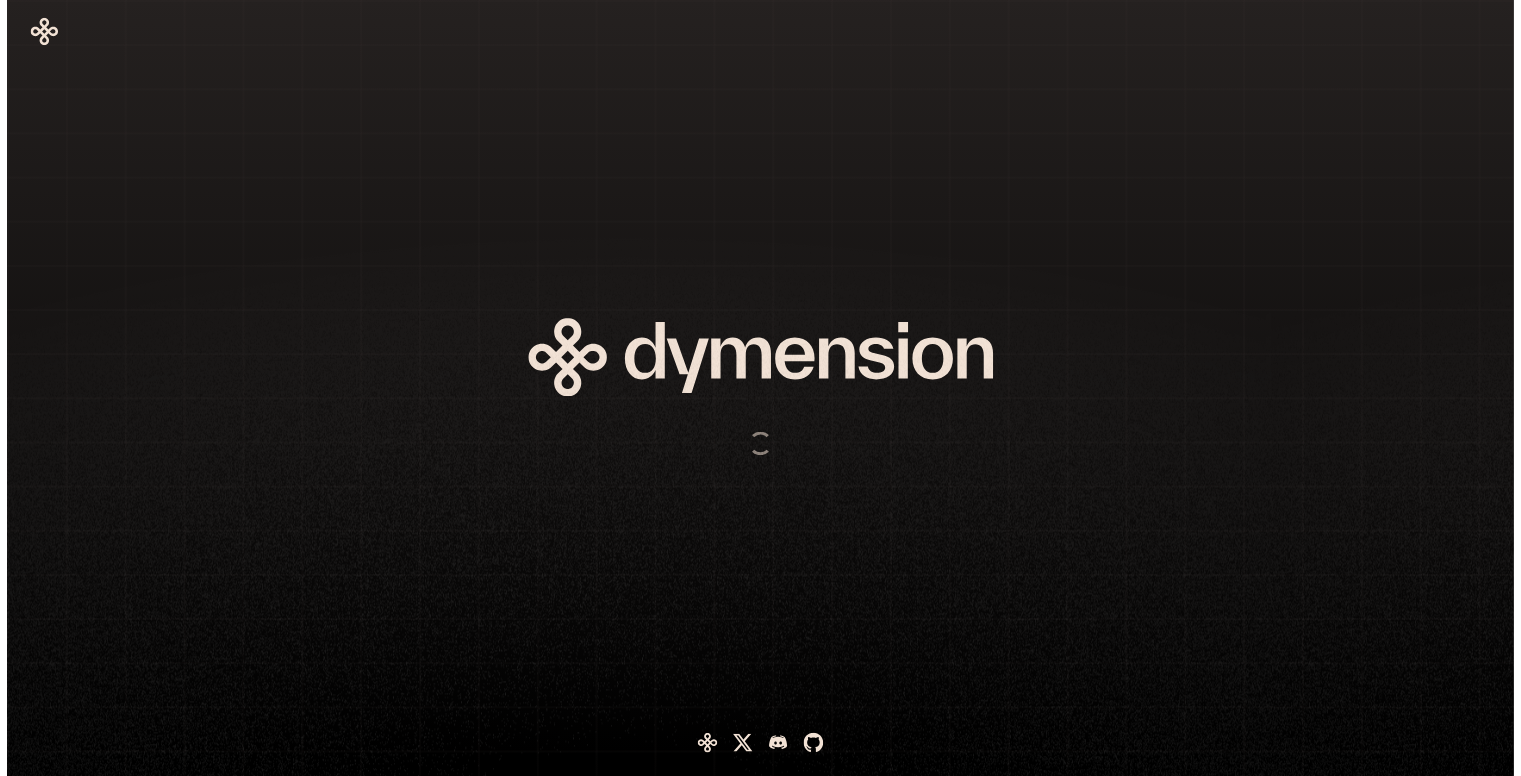 scroll, scrollTop: 0, scrollLeft: 0, axis: both 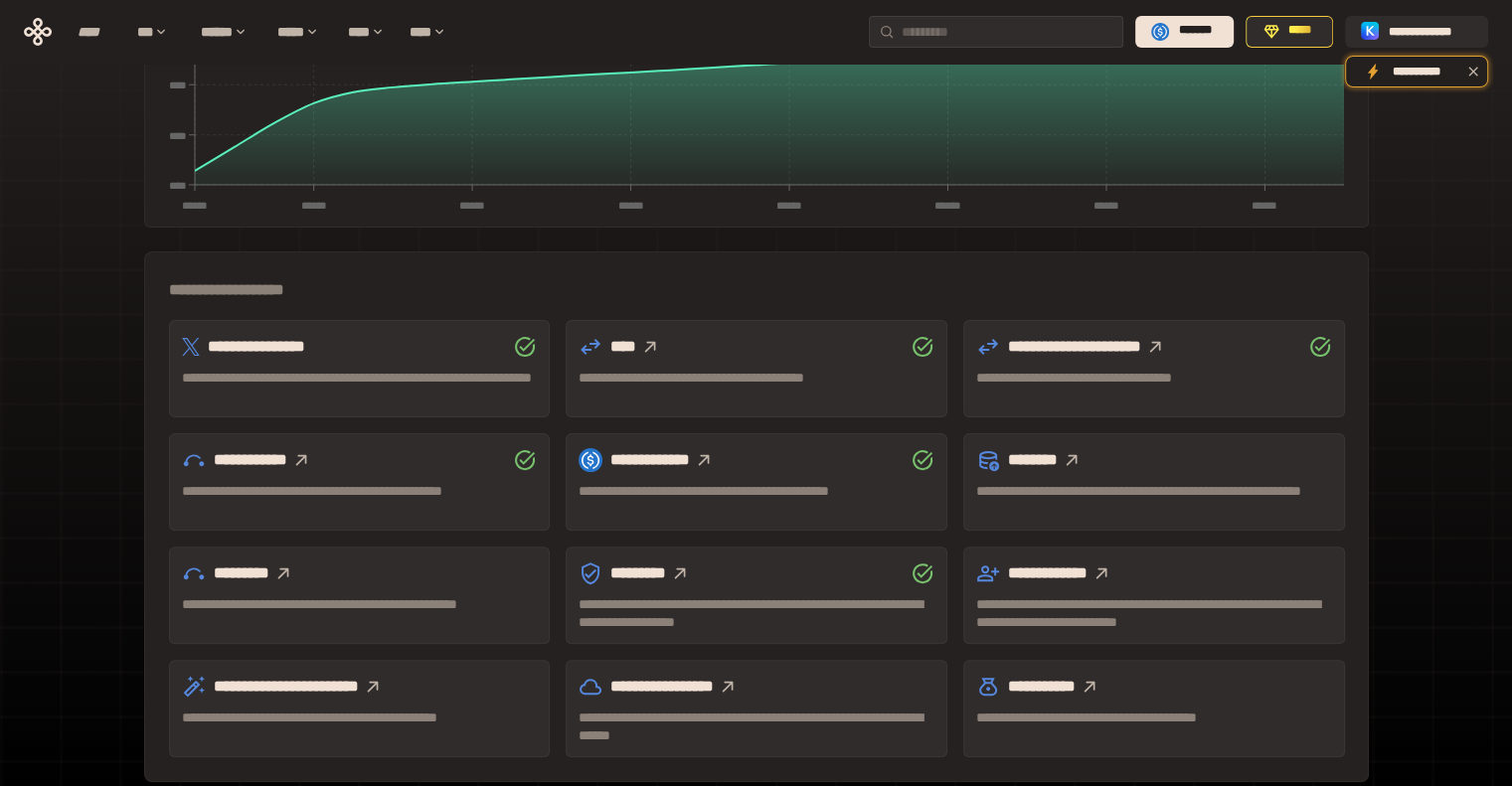 click 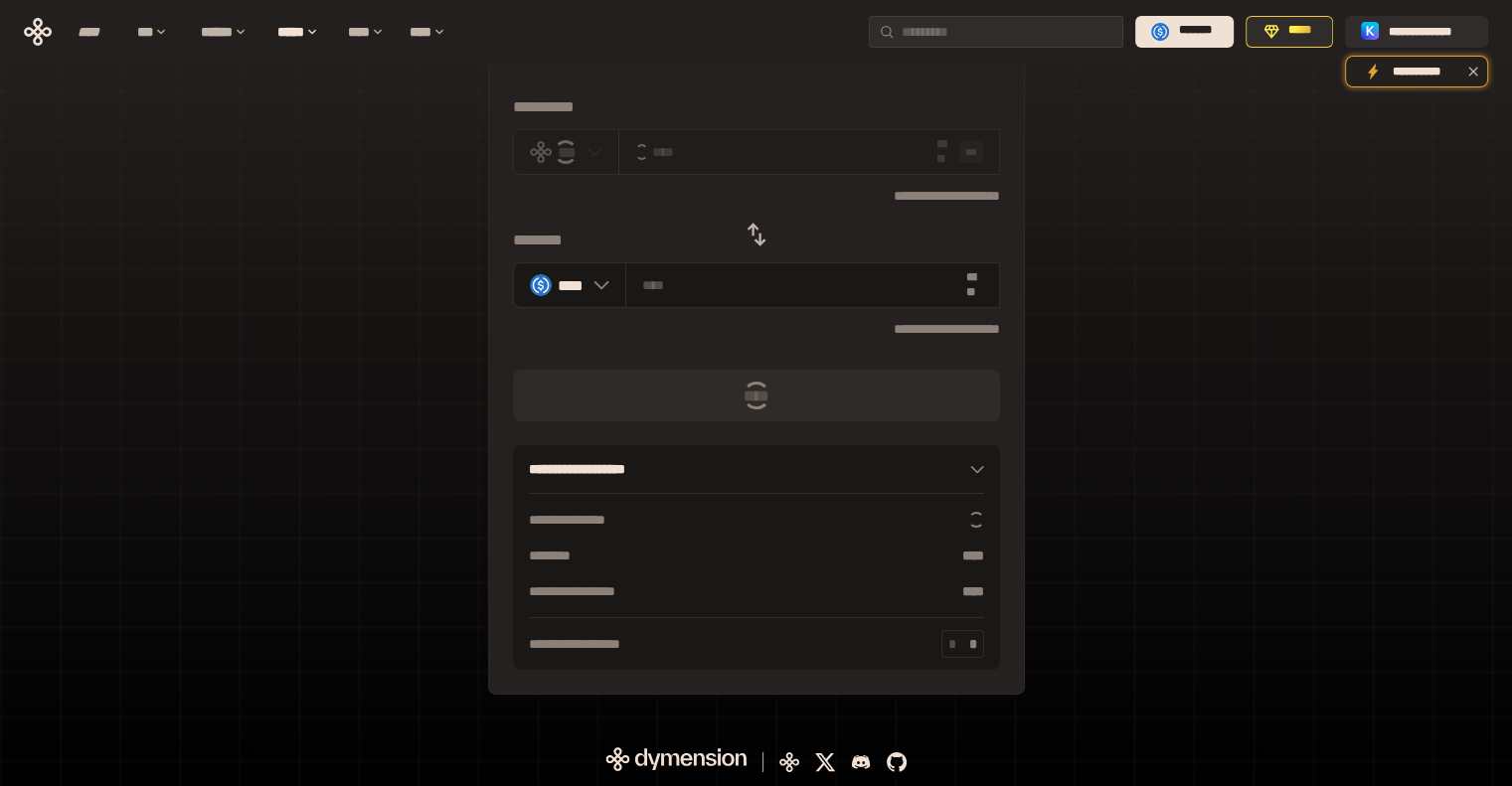 scroll, scrollTop: 0, scrollLeft: 0, axis: both 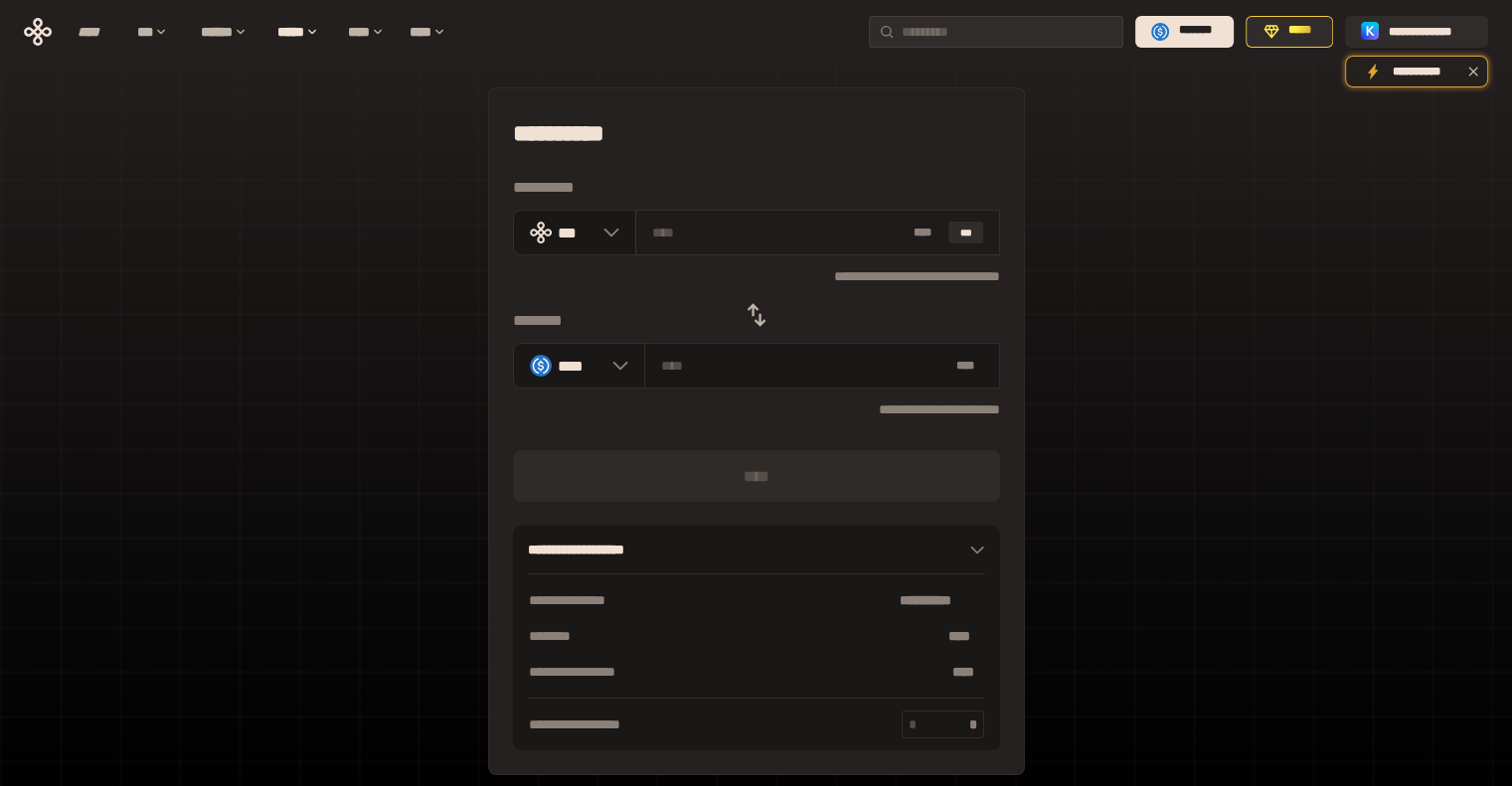 click at bounding box center (778, 233) 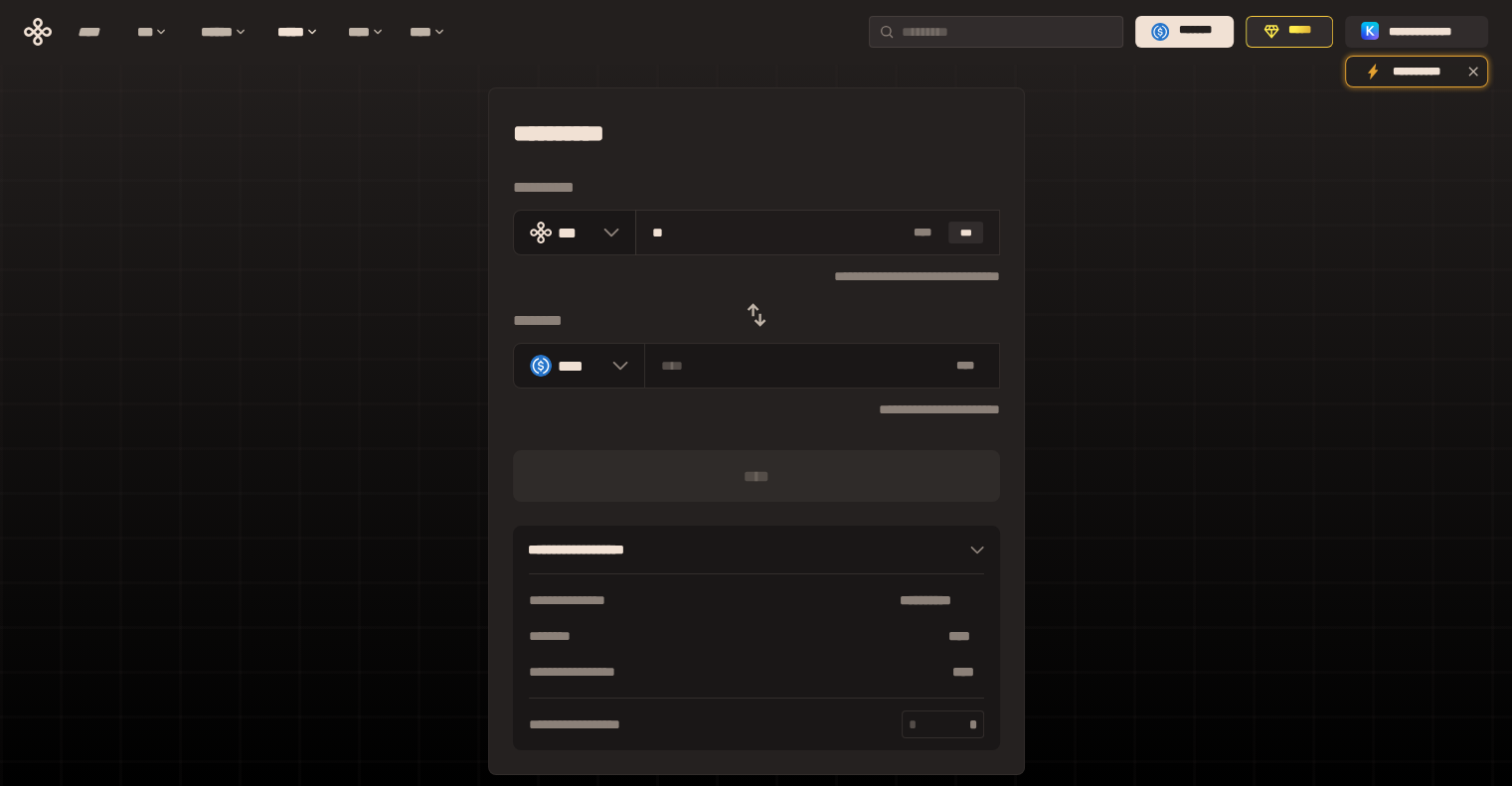 type on "***" 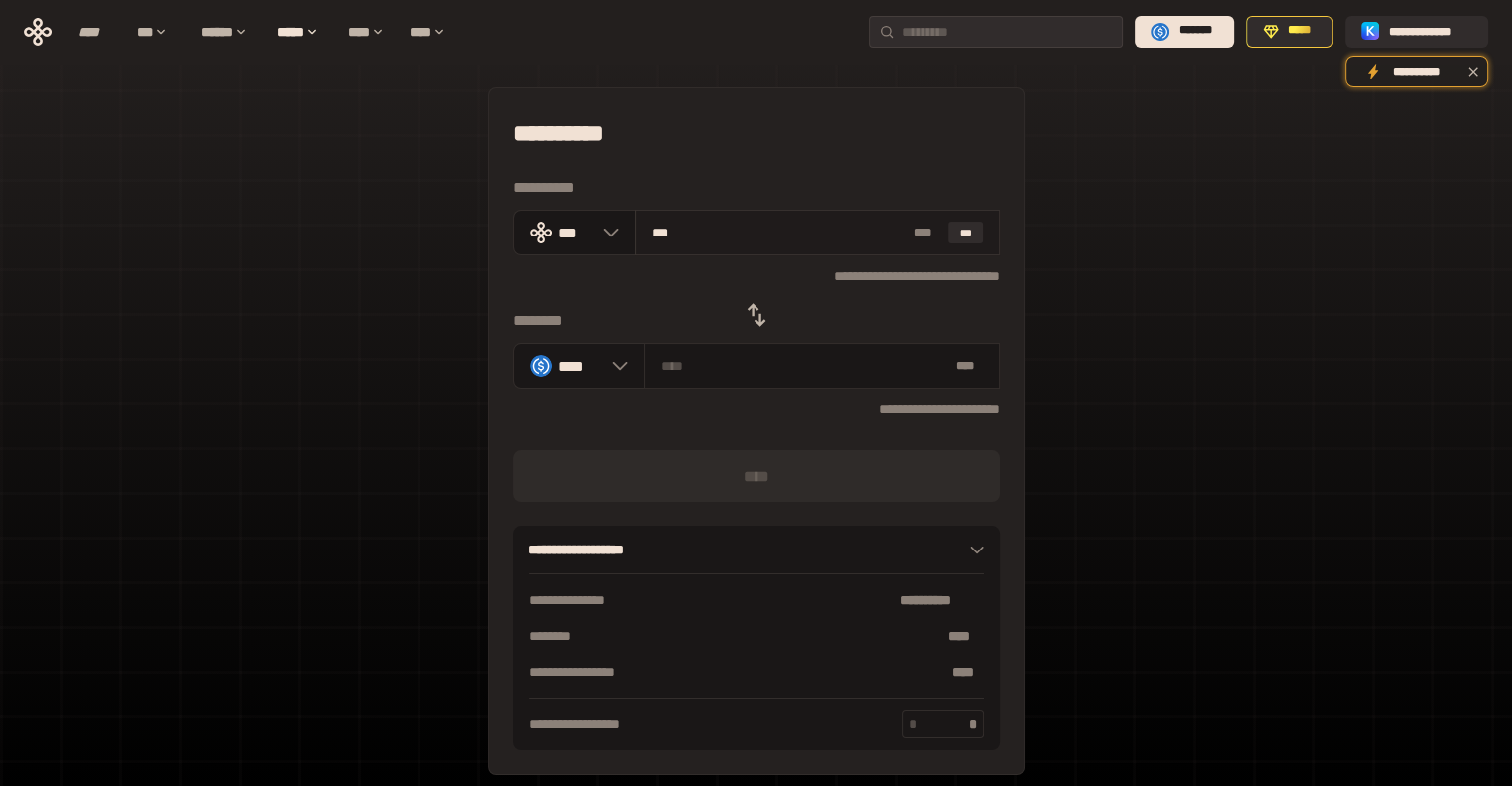 type on "********" 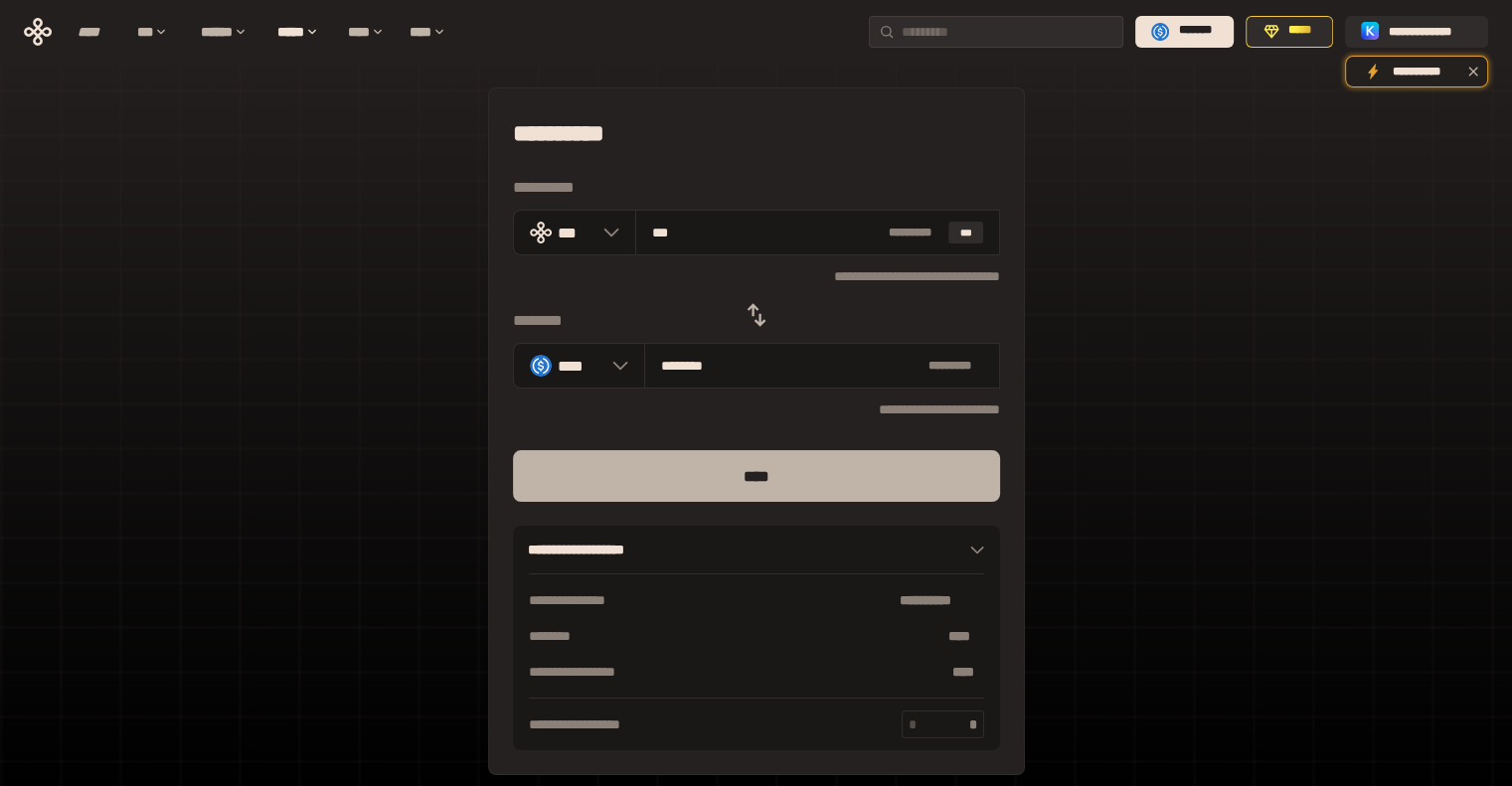 type on "***" 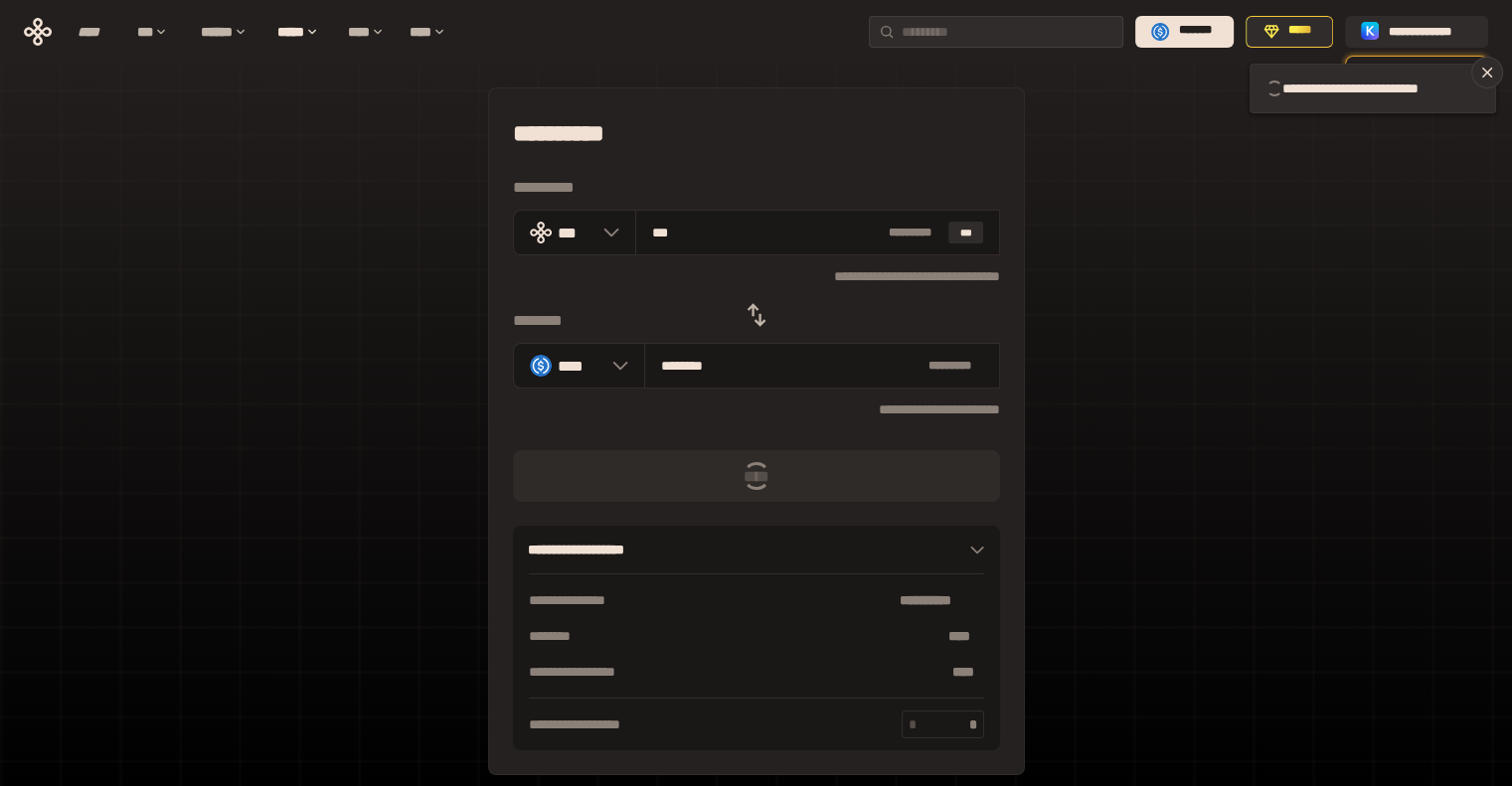 type 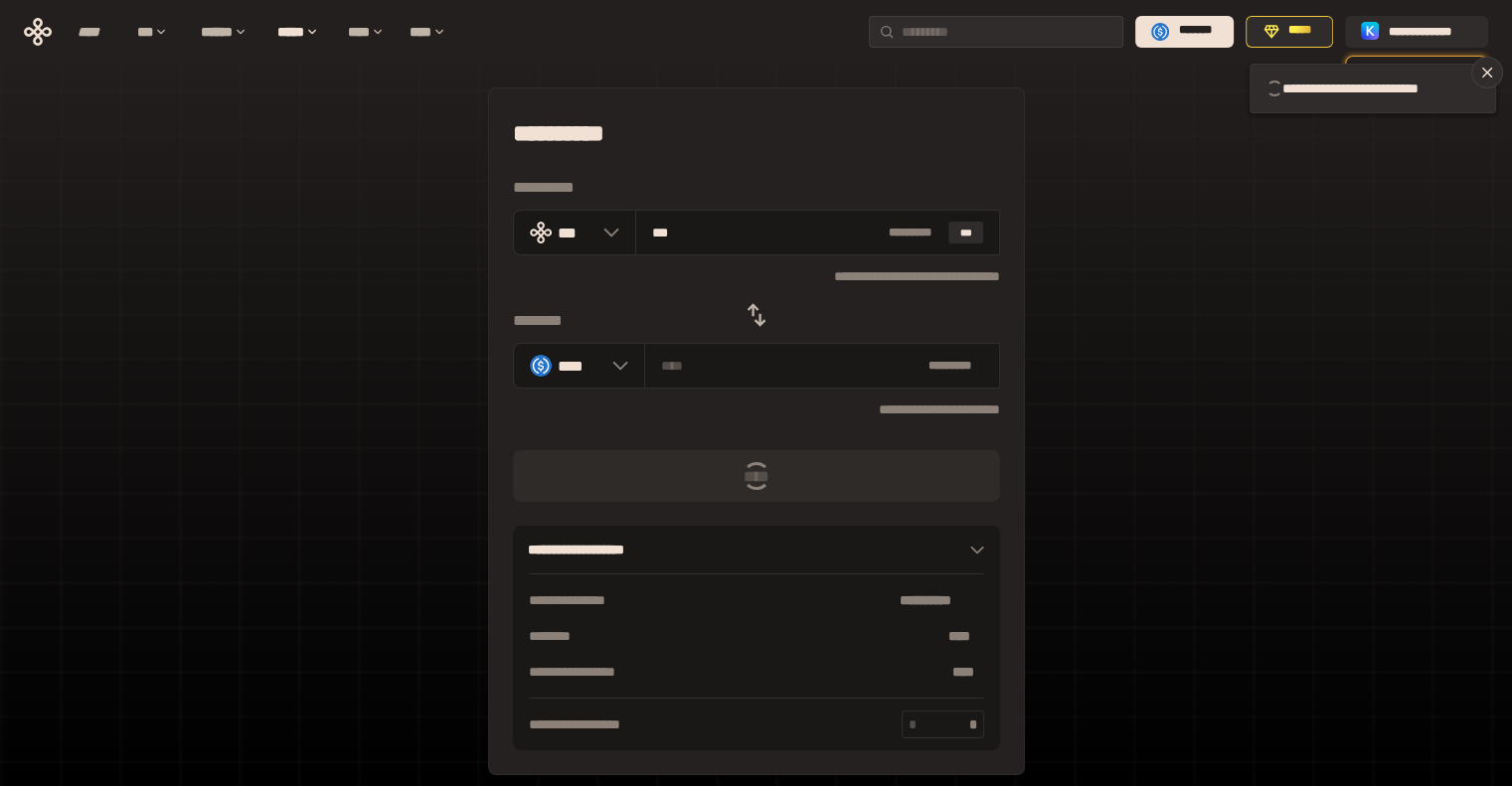 type 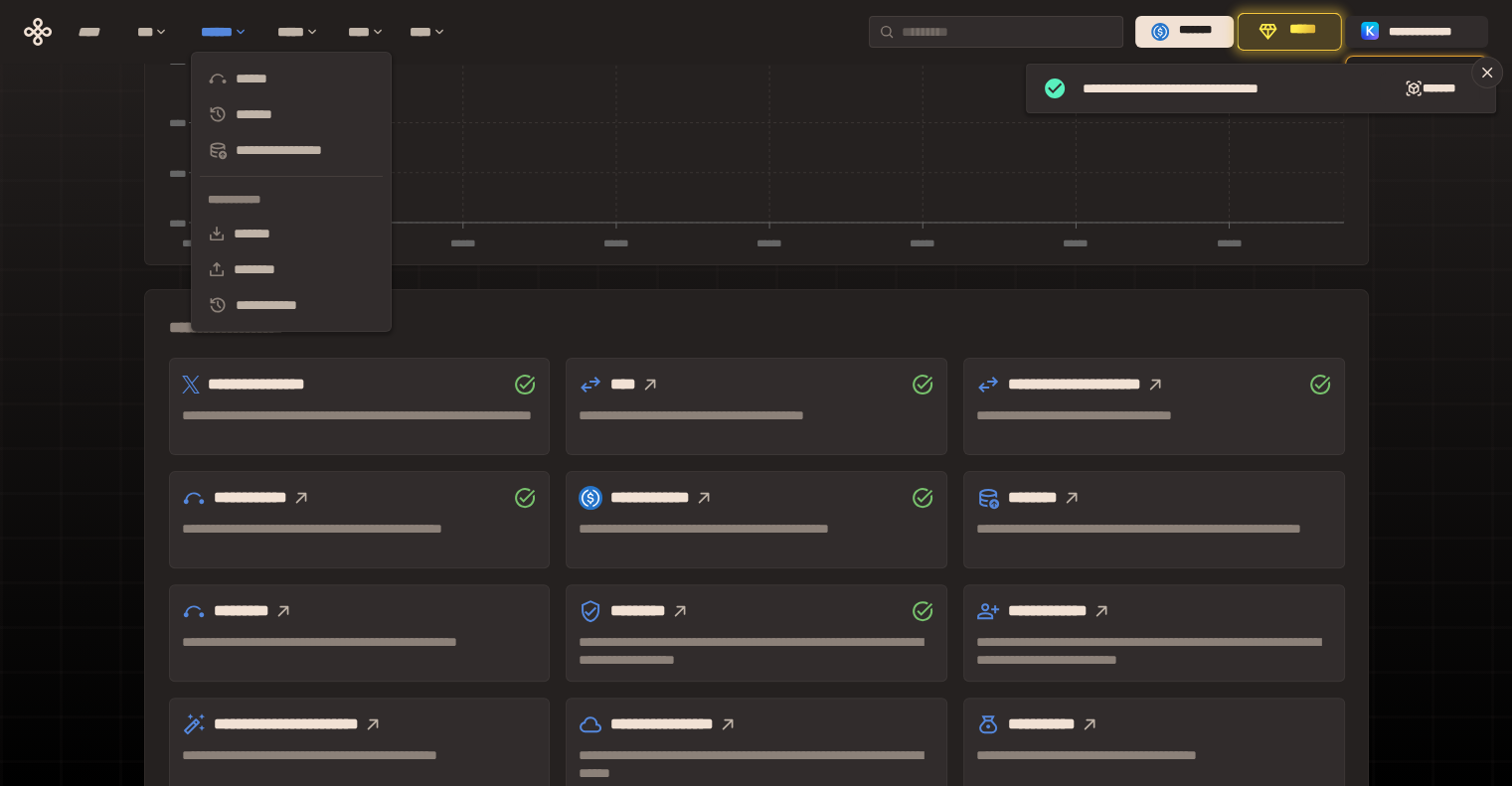 scroll, scrollTop: 490, scrollLeft: 0, axis: vertical 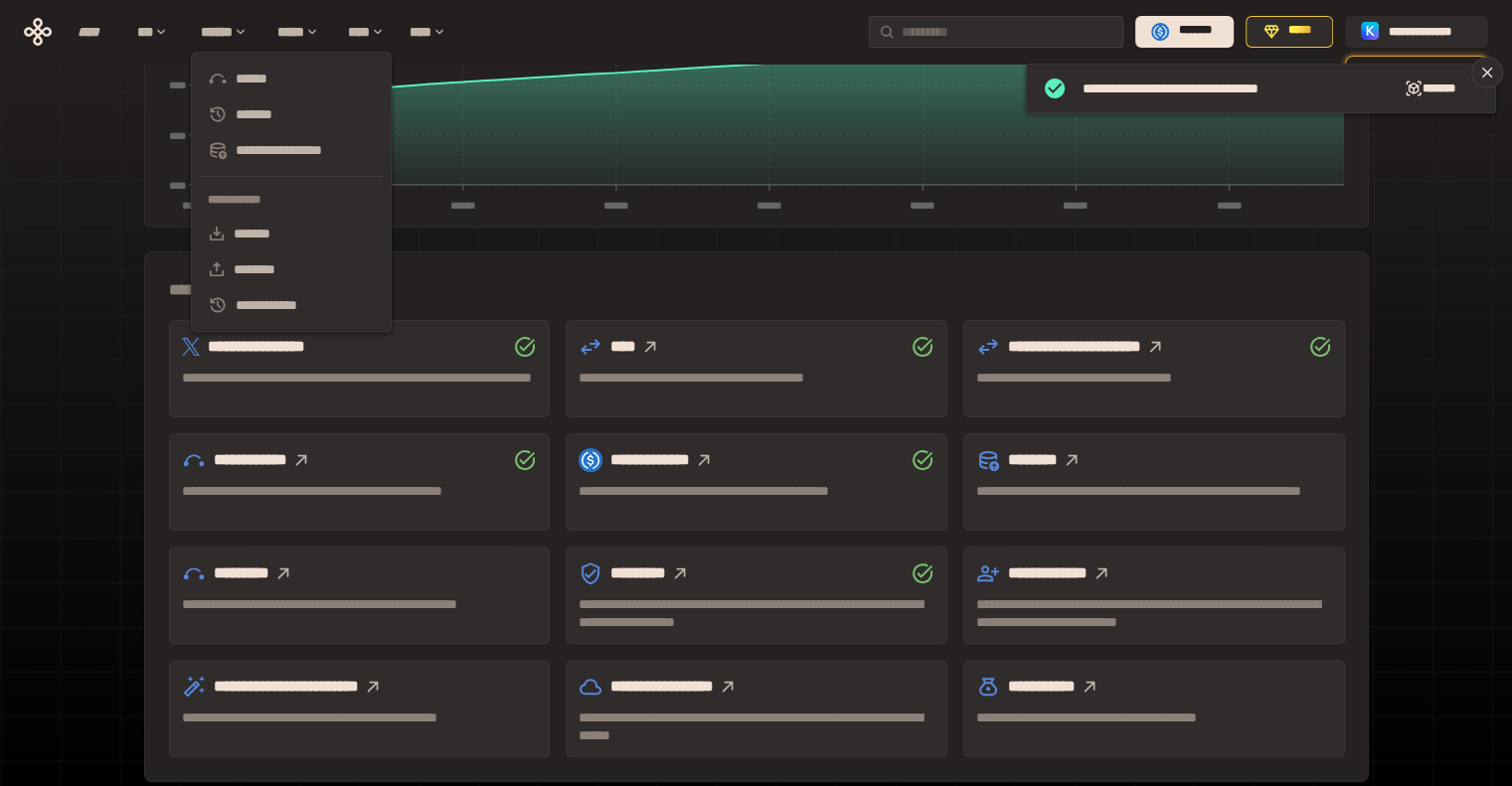 click 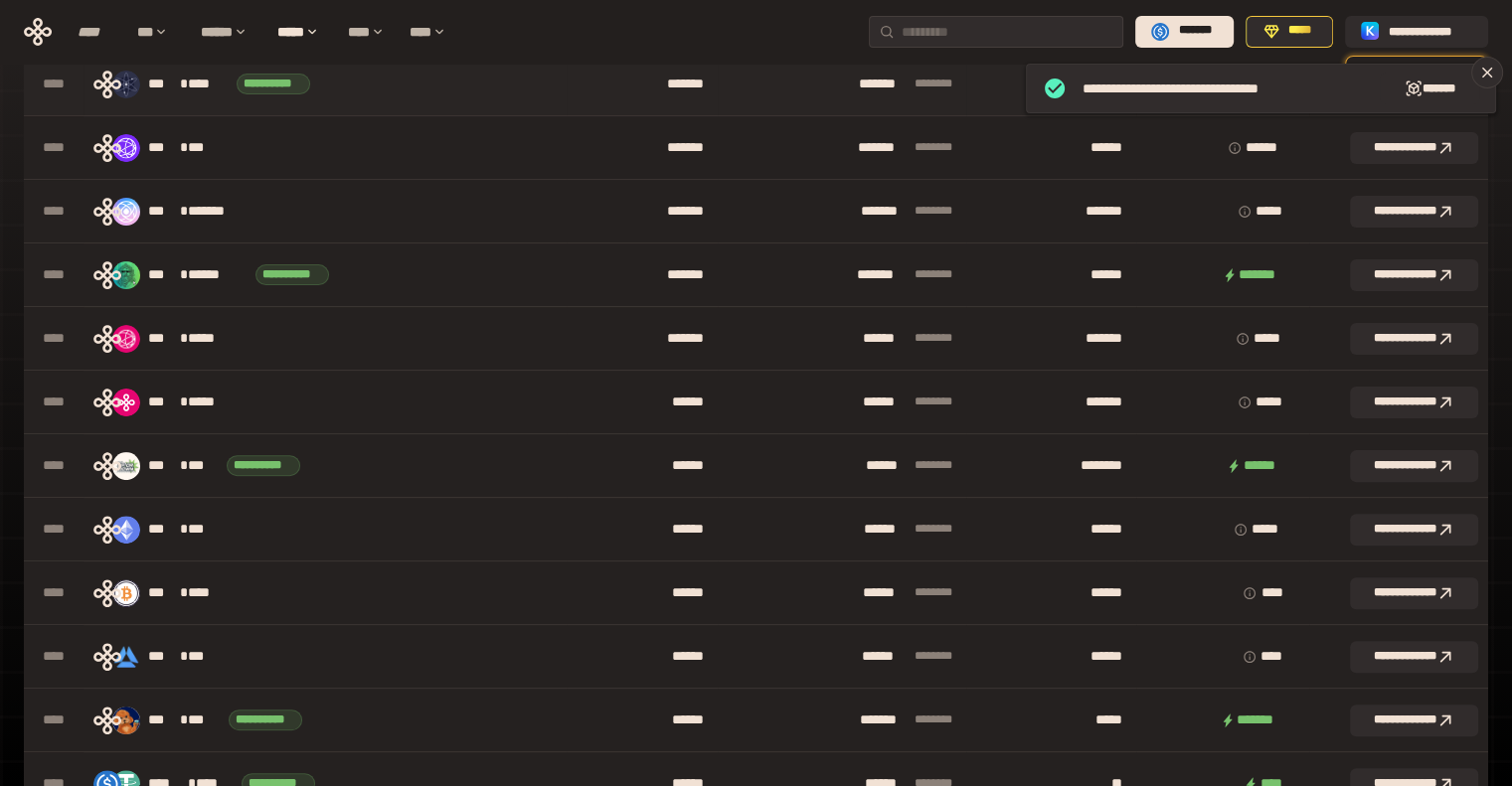 scroll, scrollTop: 192, scrollLeft: 0, axis: vertical 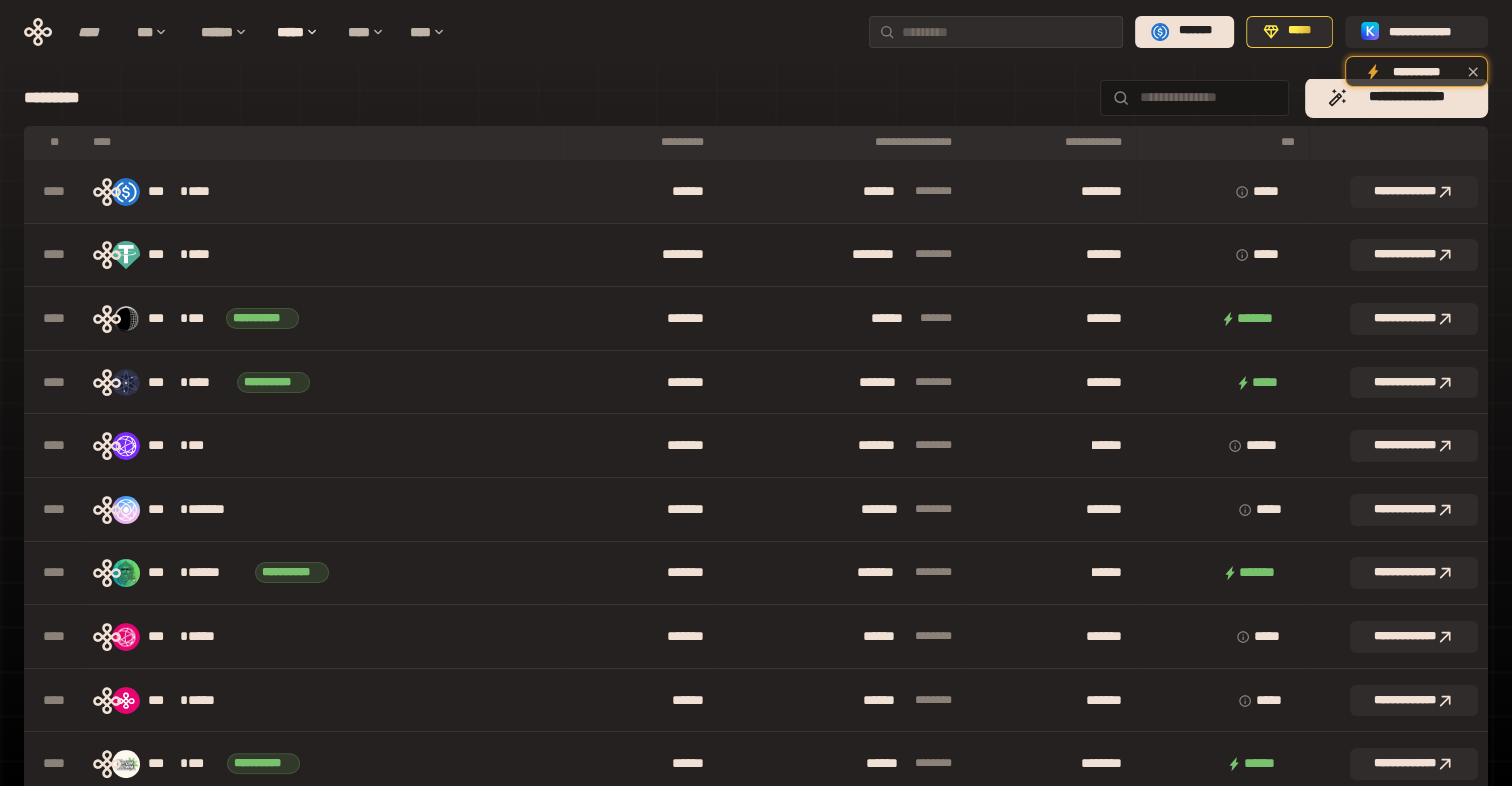 click on "***" at bounding box center (164, 192) 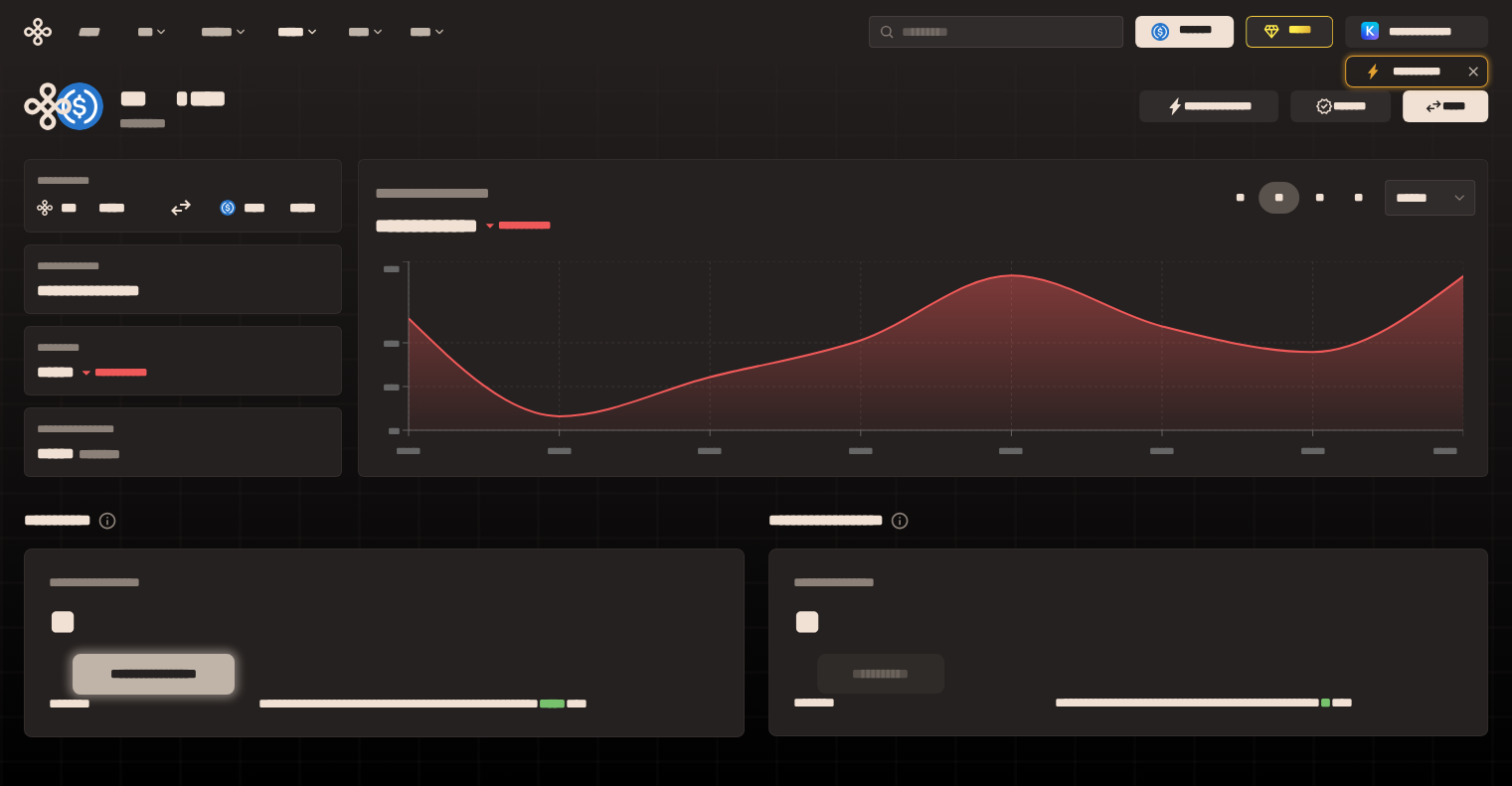 click on "**********" at bounding box center (153, 674) 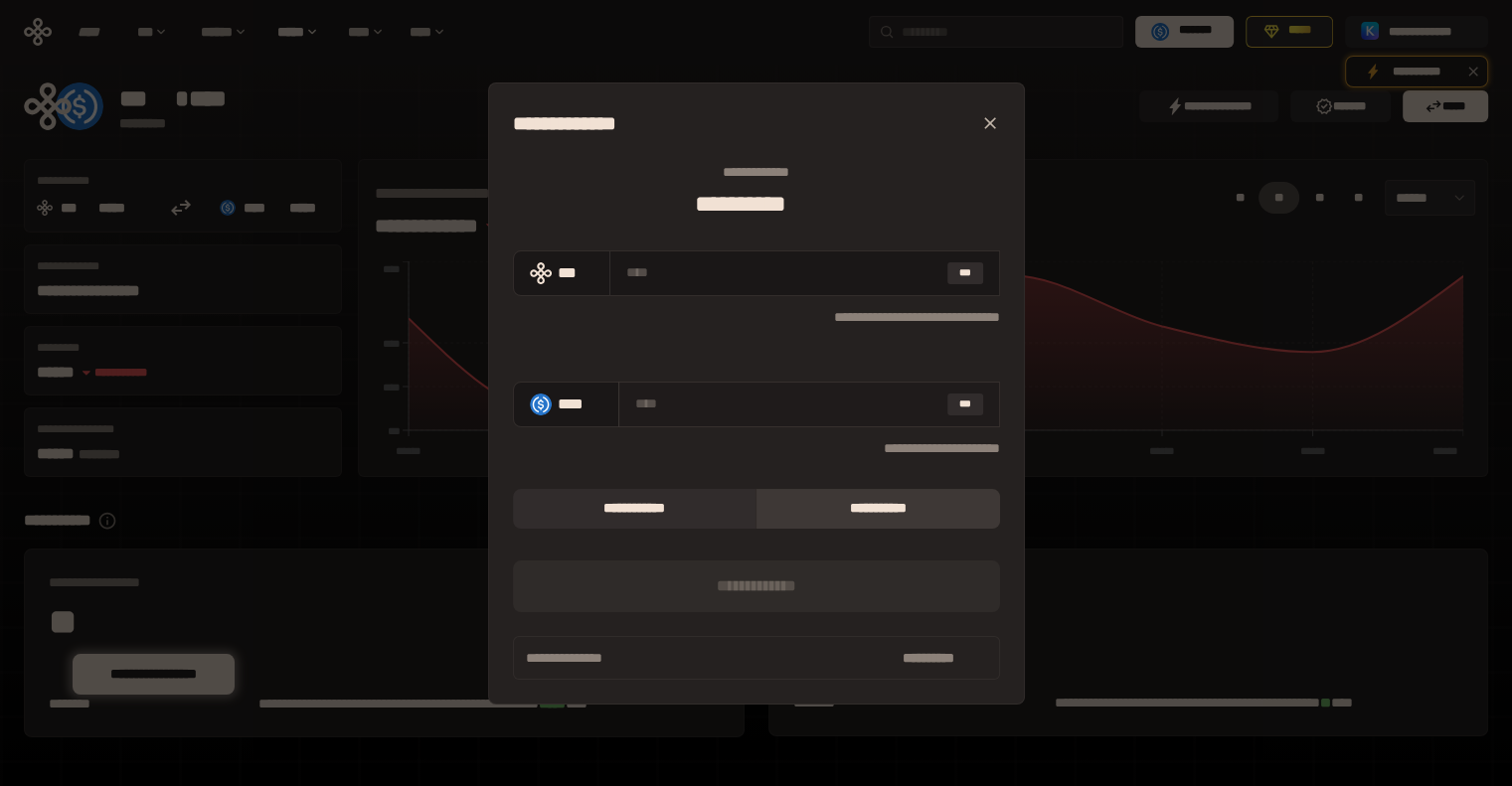 click at bounding box center [787, 403] 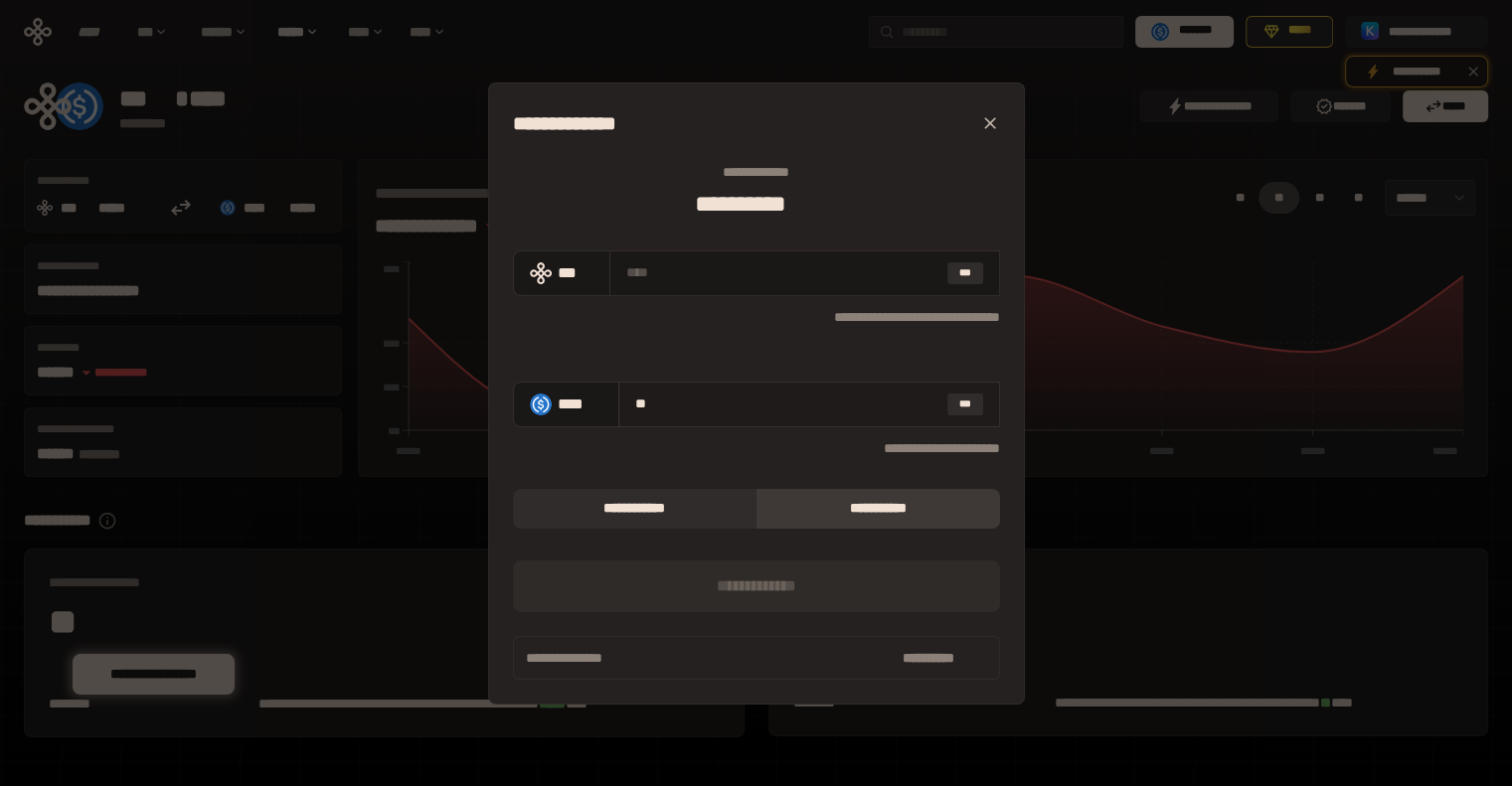 type on "***" 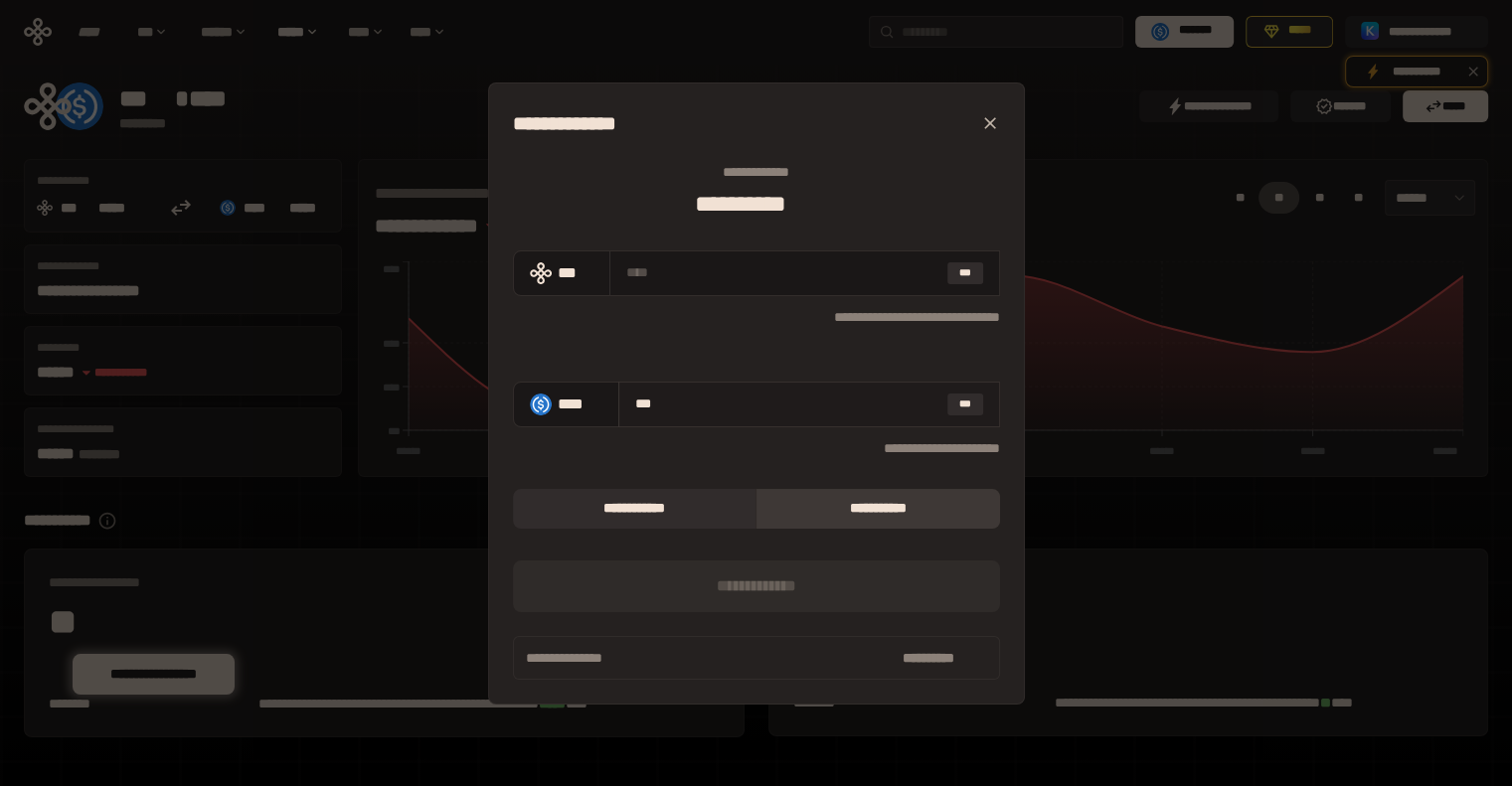 type on "**********" 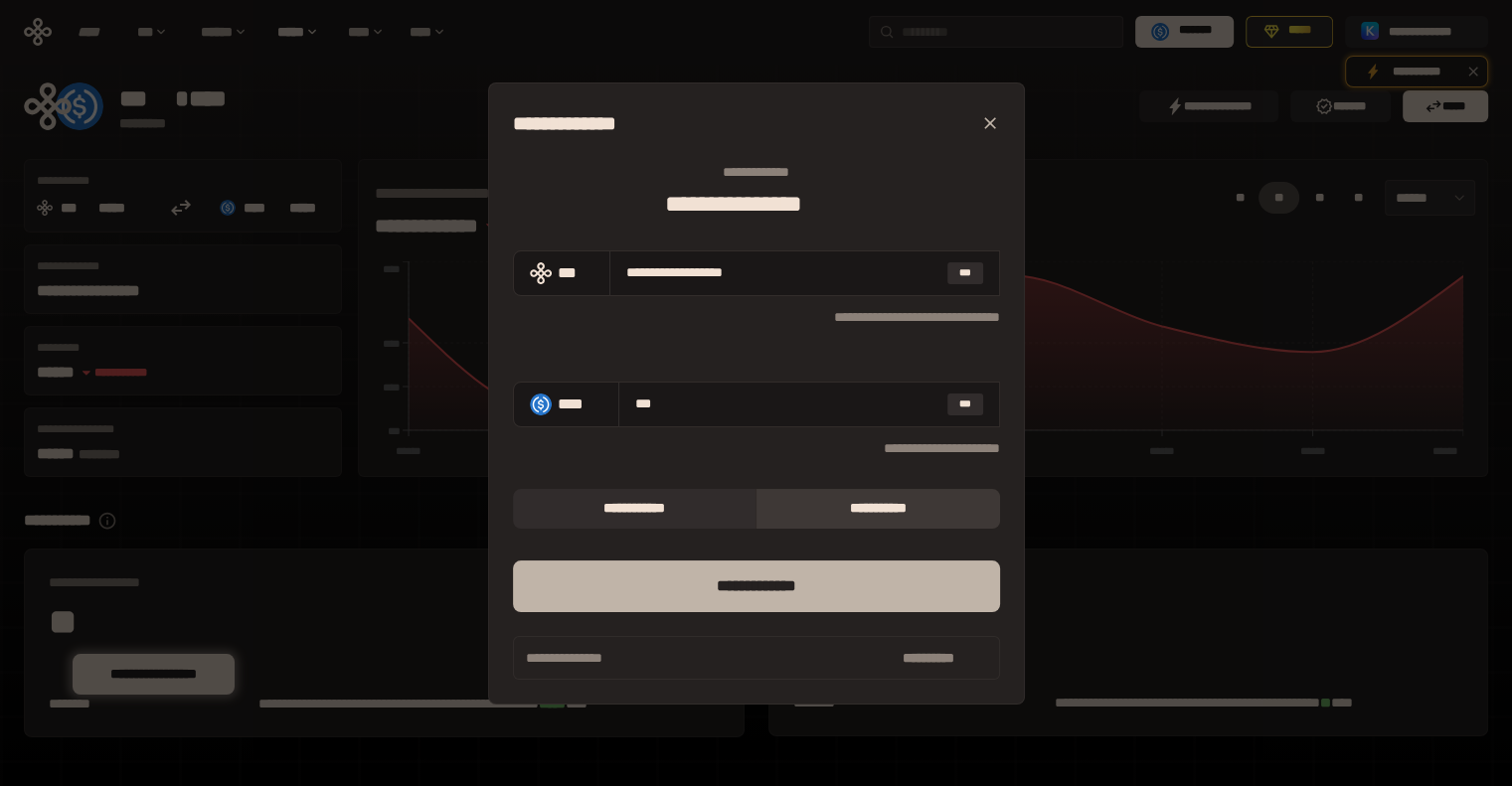 type on "***" 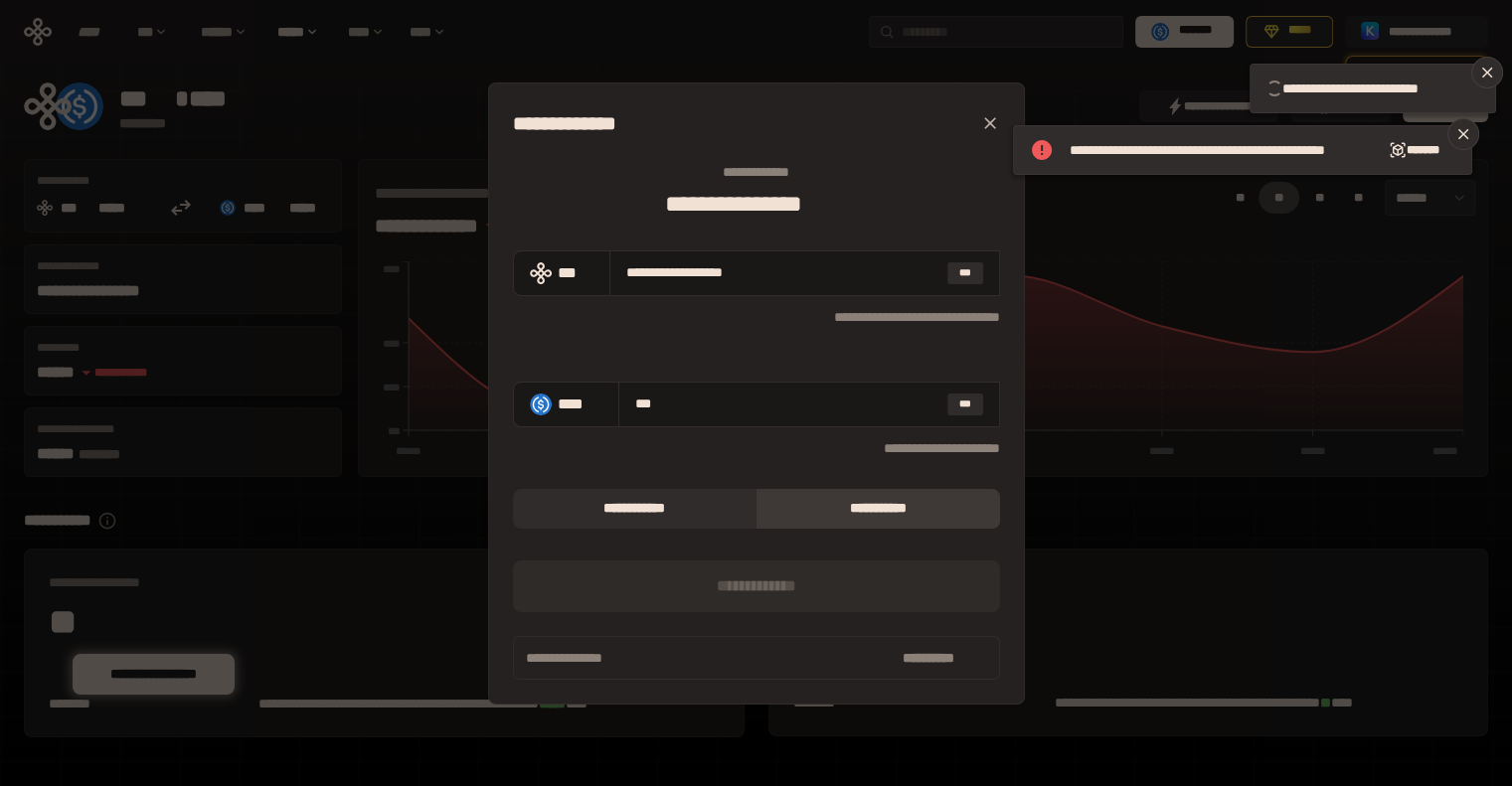type 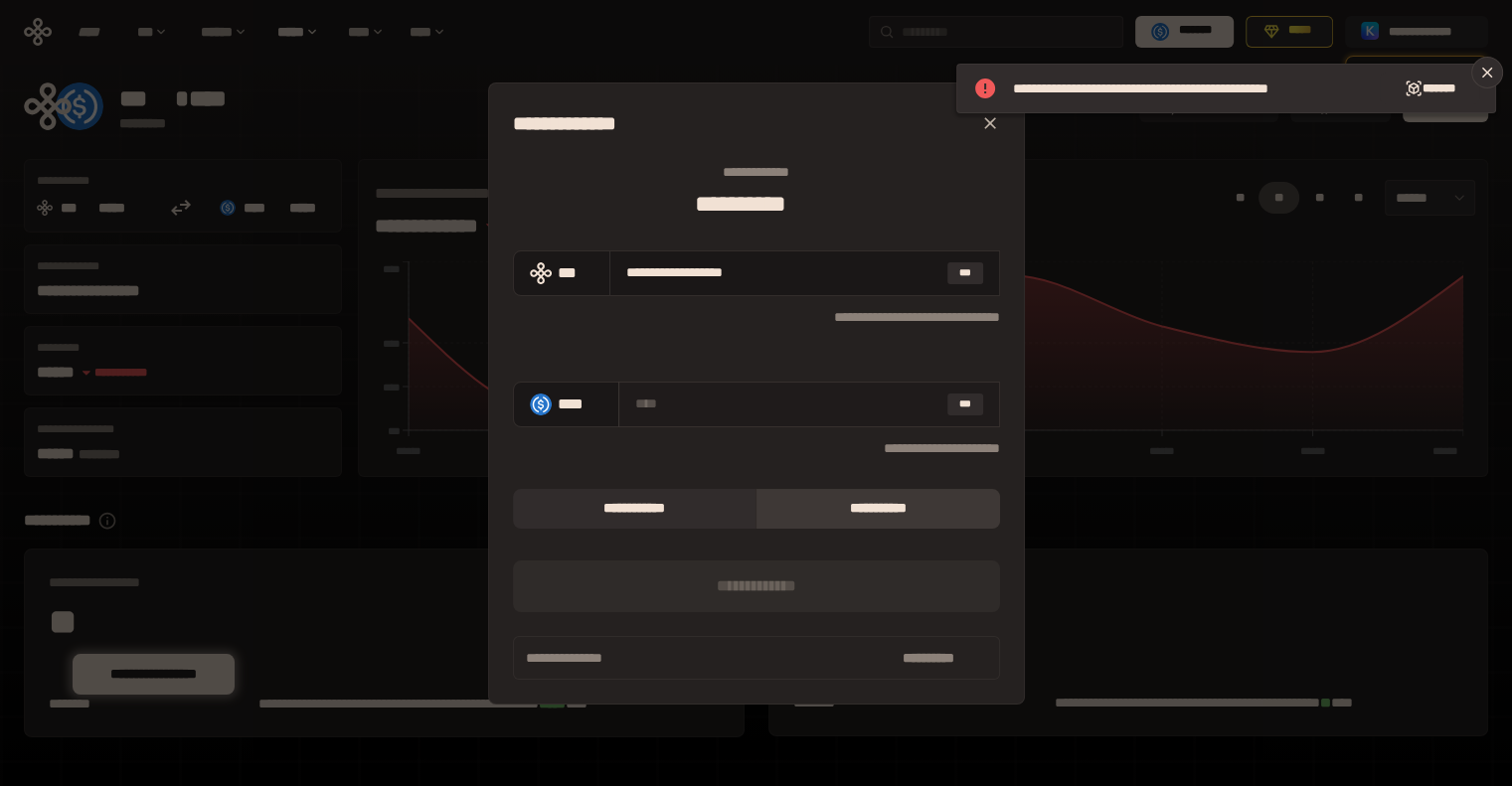 click at bounding box center [787, 403] 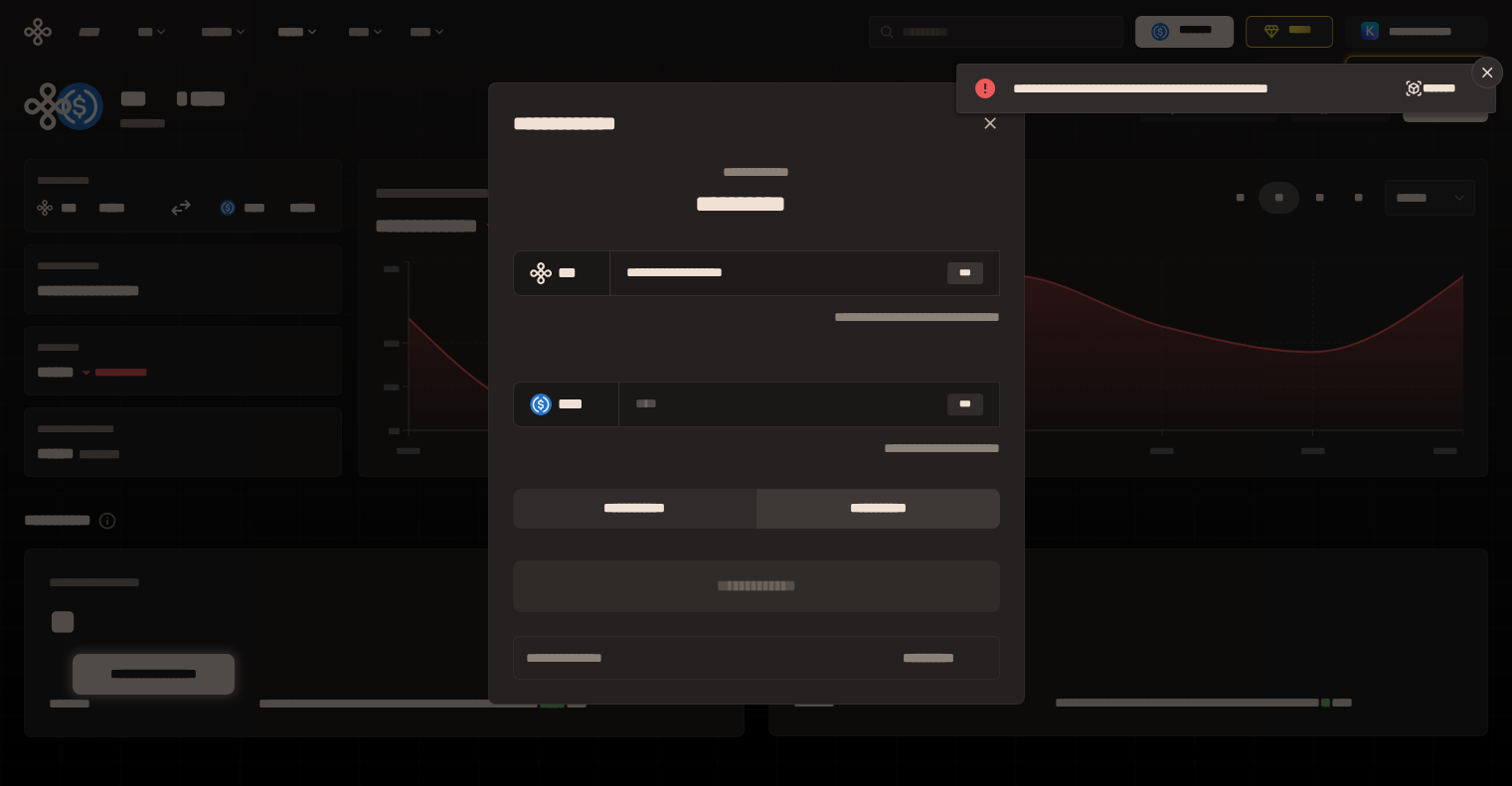 click on "***" at bounding box center (965, 273) 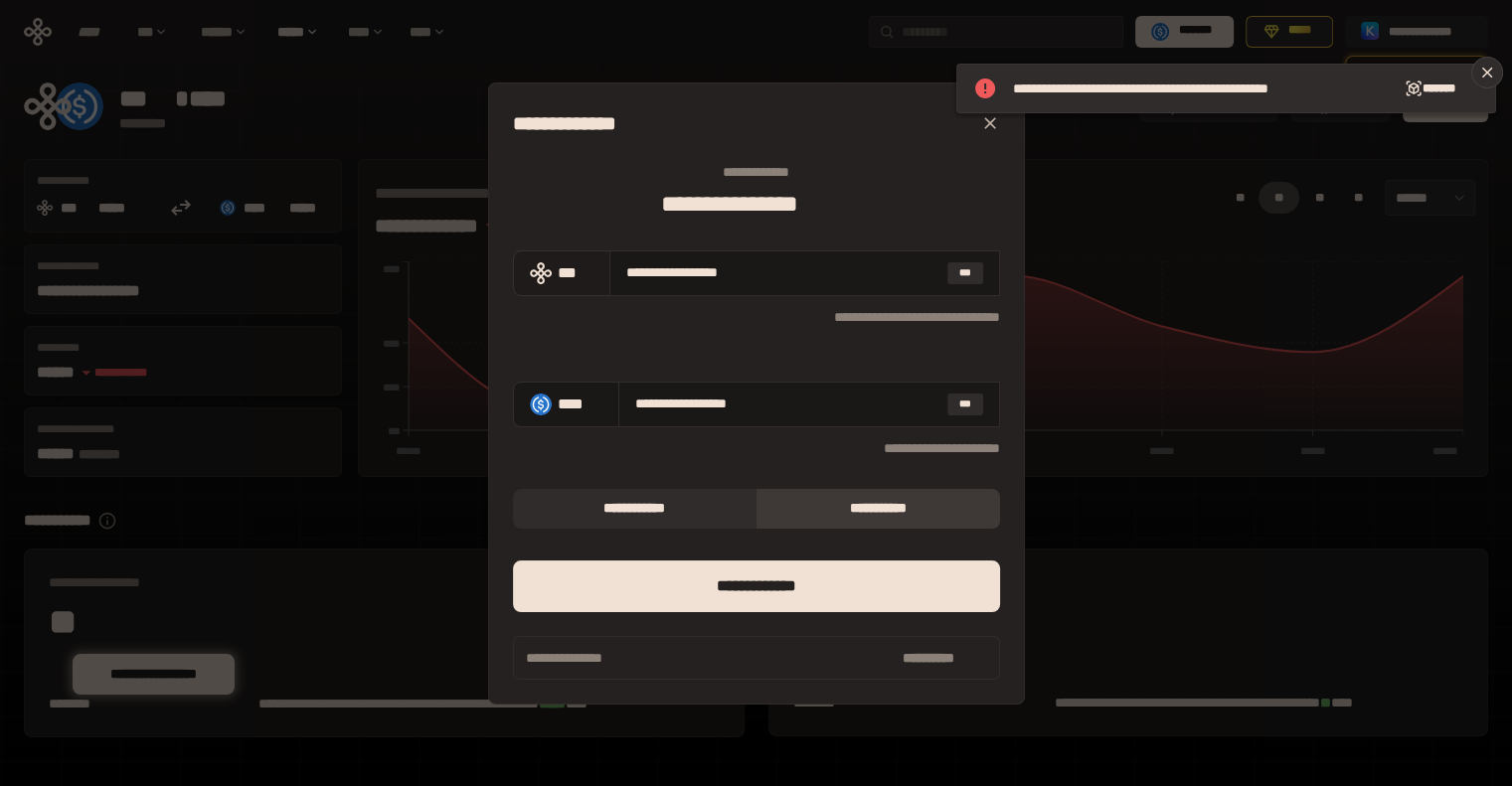 click on "**********" at bounding box center (756, 273) 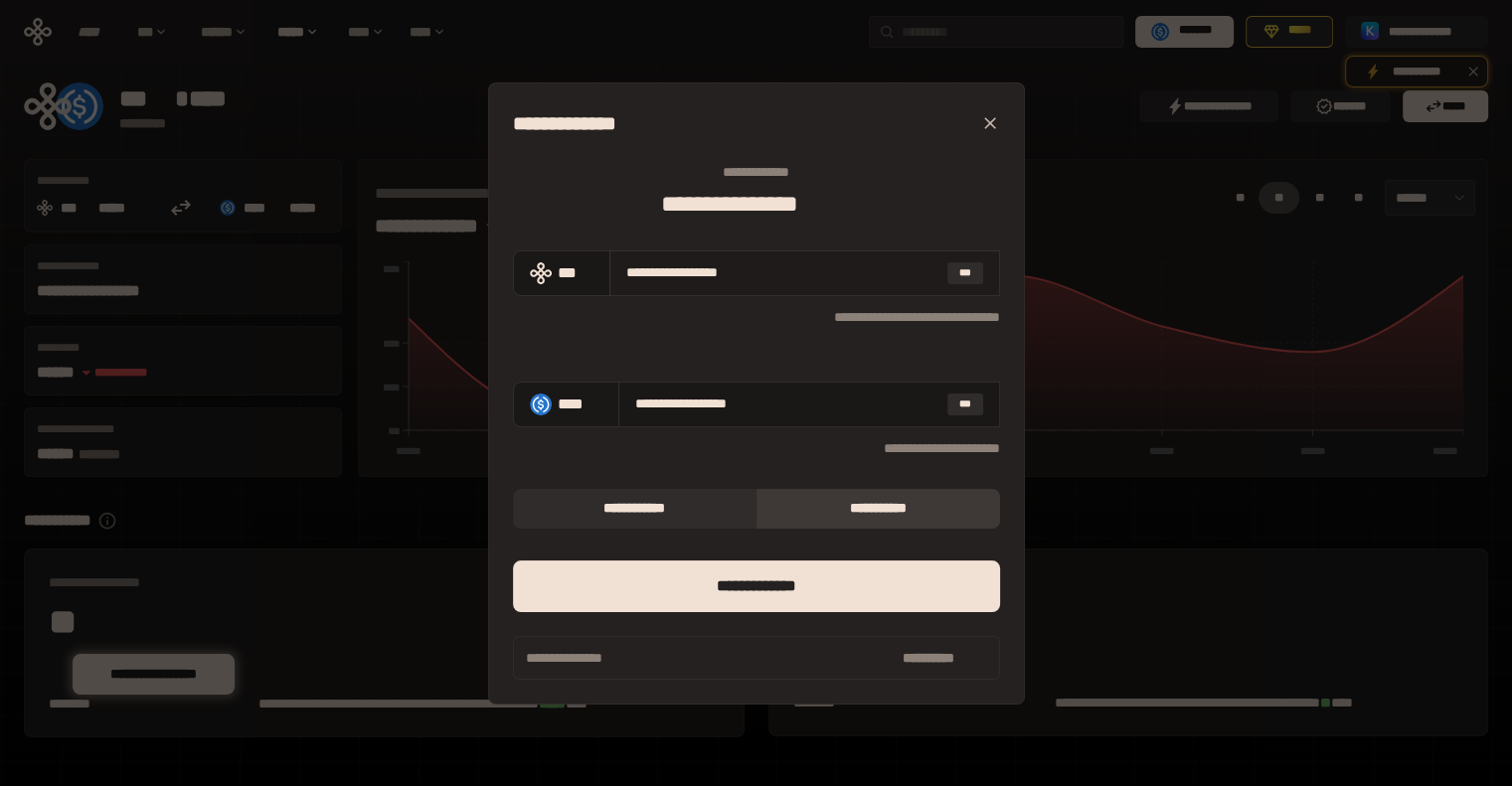 type on "**********" 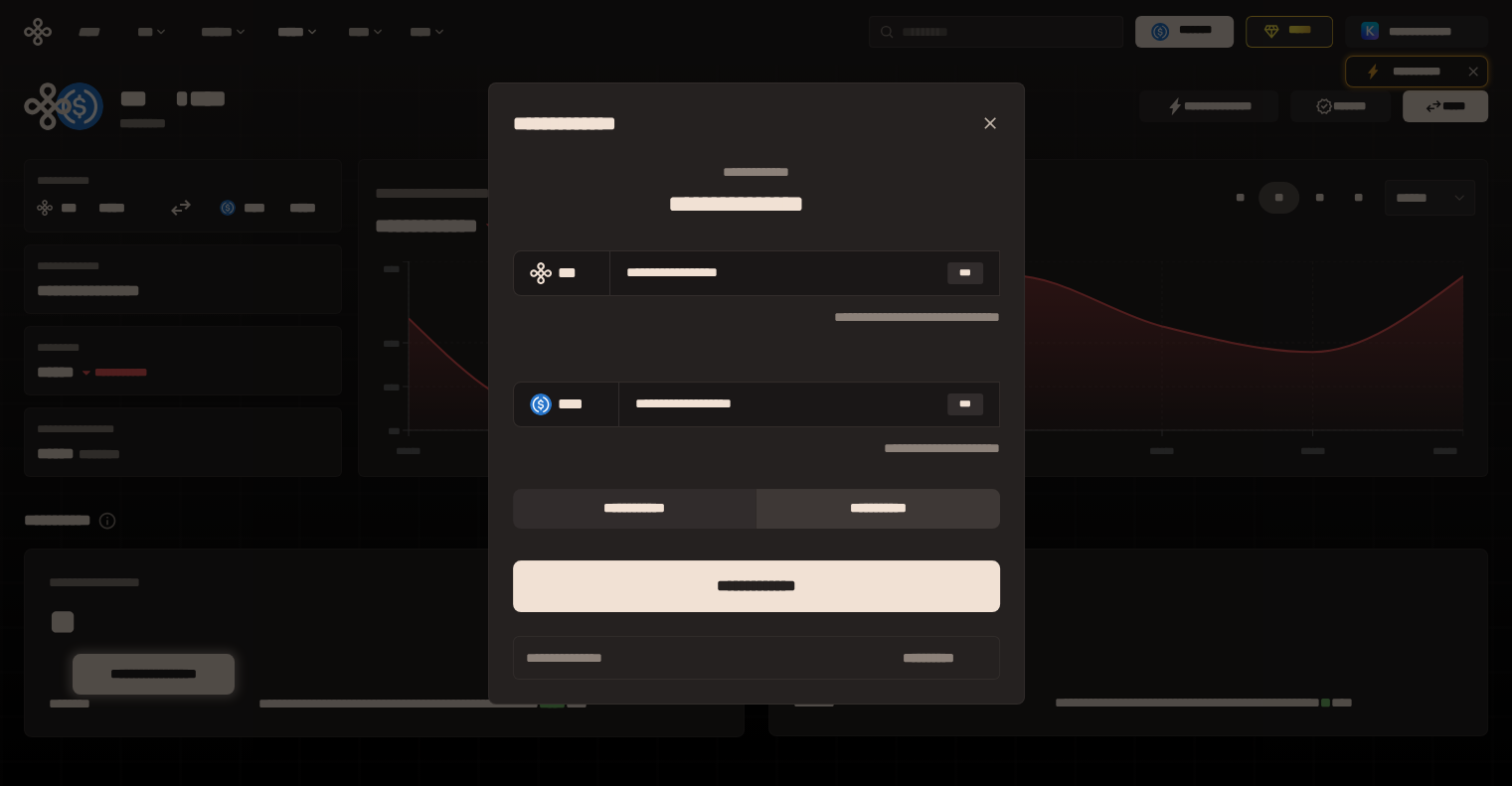 drag, startPoint x: 646, startPoint y: 274, endPoint x: 946, endPoint y: 309, distance: 302.0348 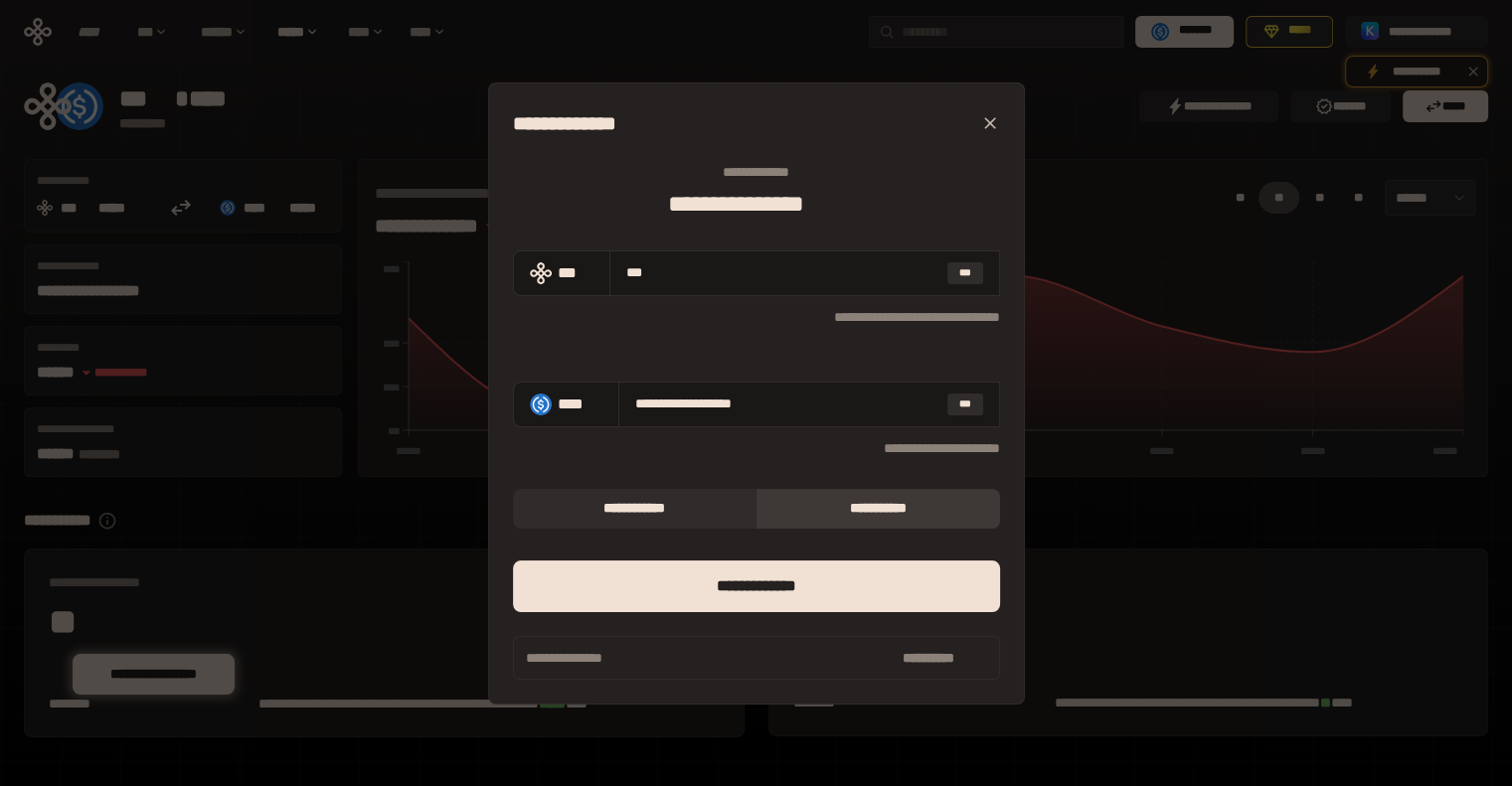 type on "**********" 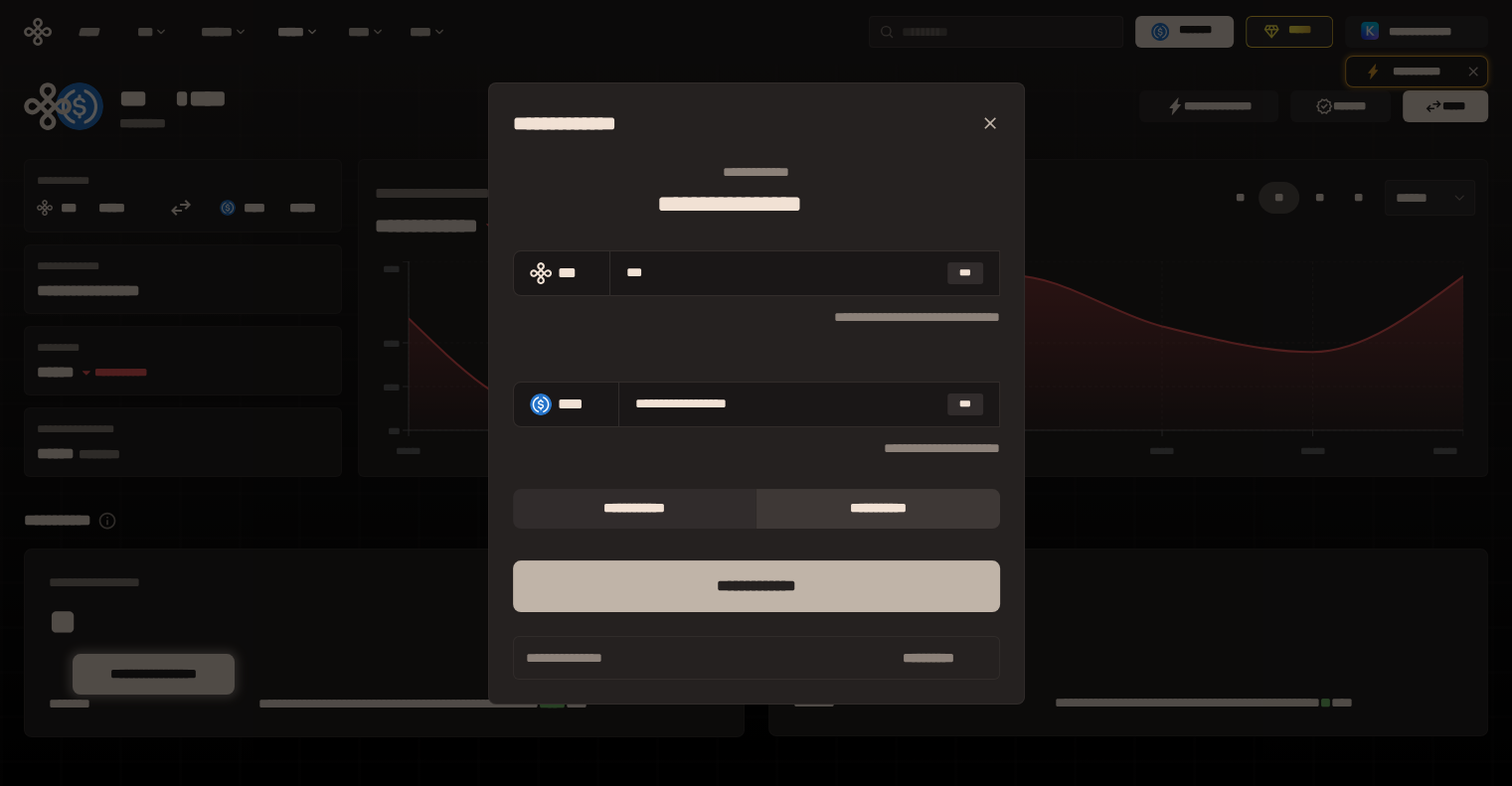type on "***" 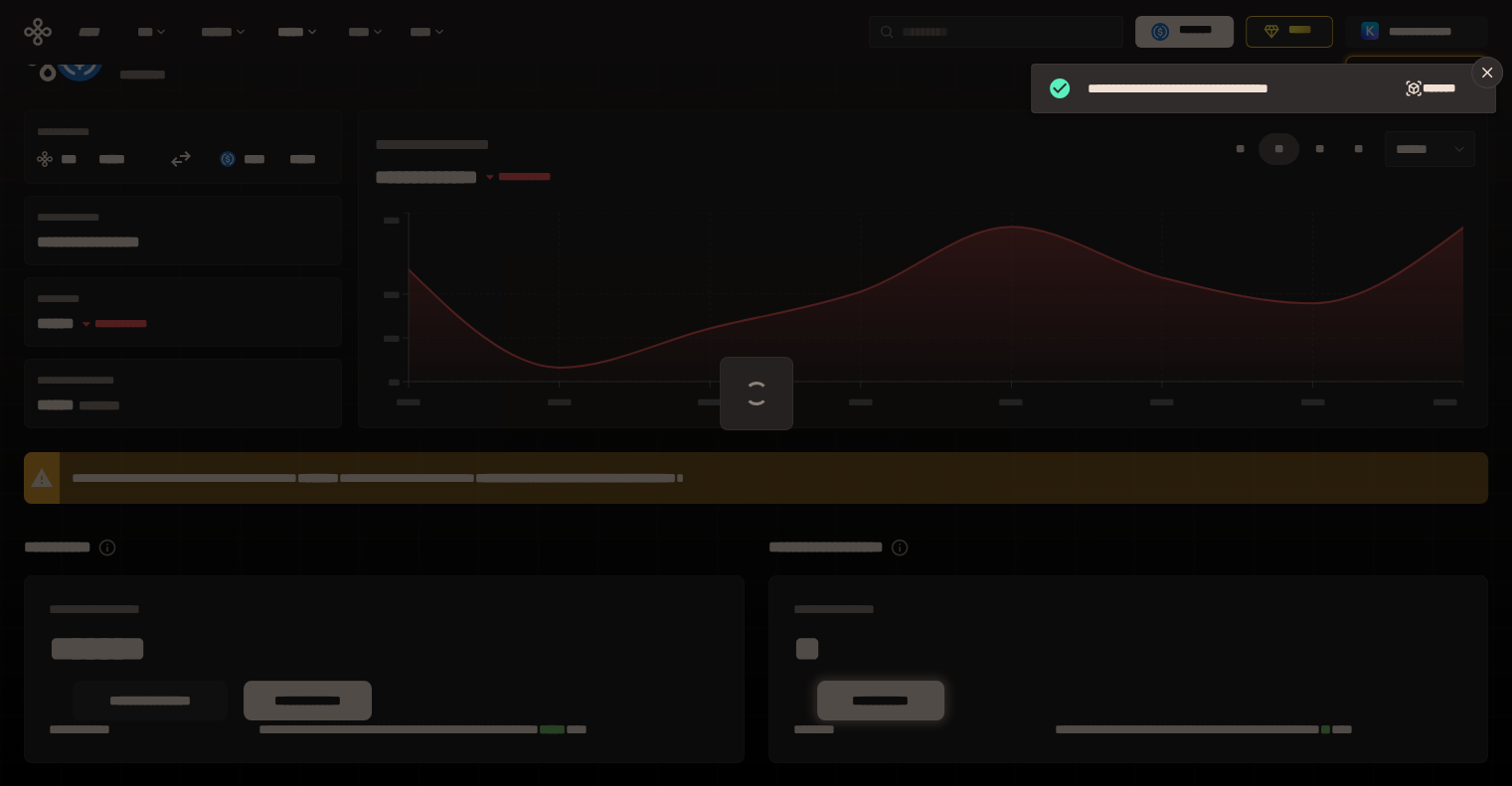 scroll, scrollTop: 102, scrollLeft: 0, axis: vertical 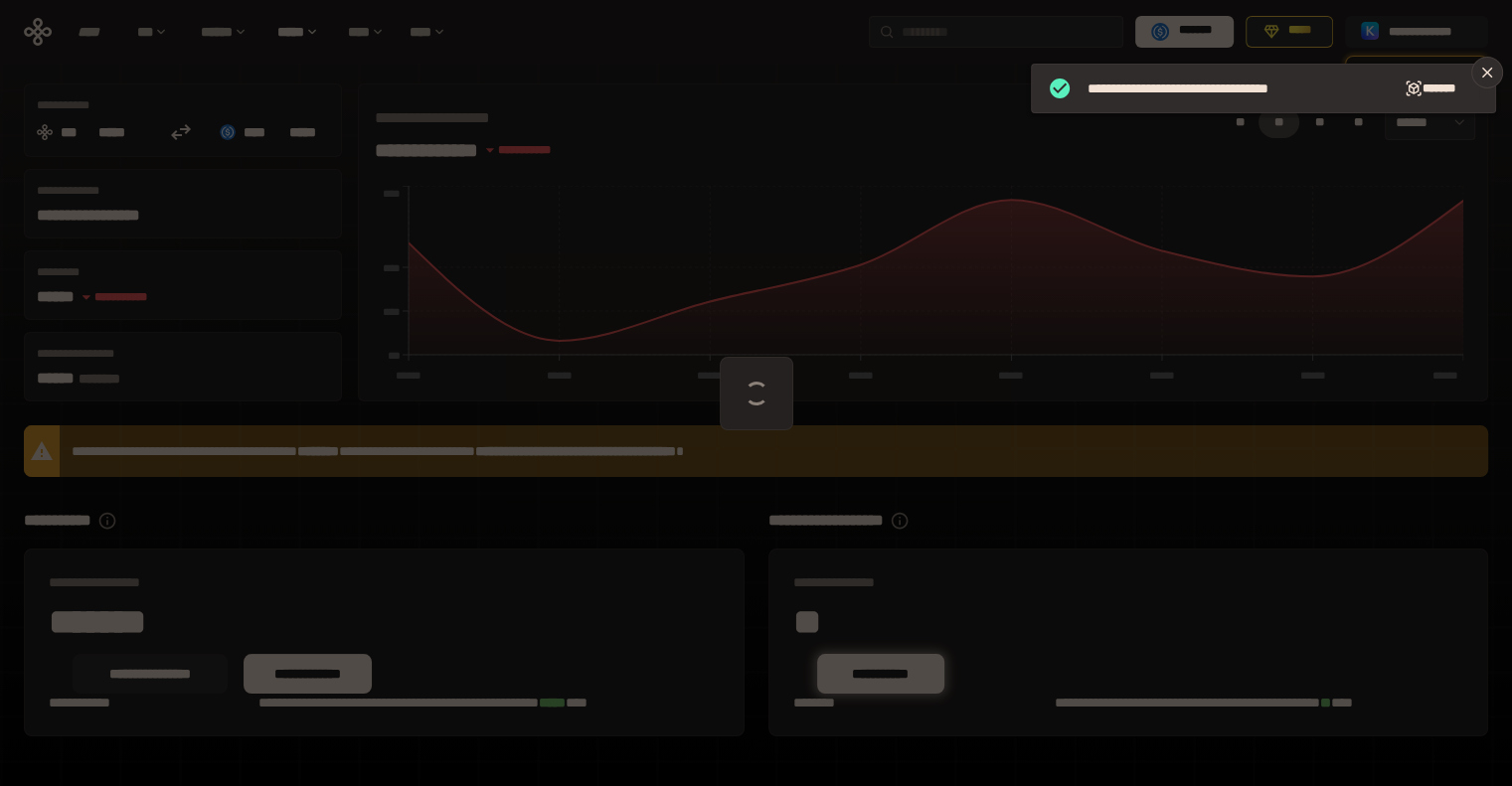 click at bounding box center (756, 393) 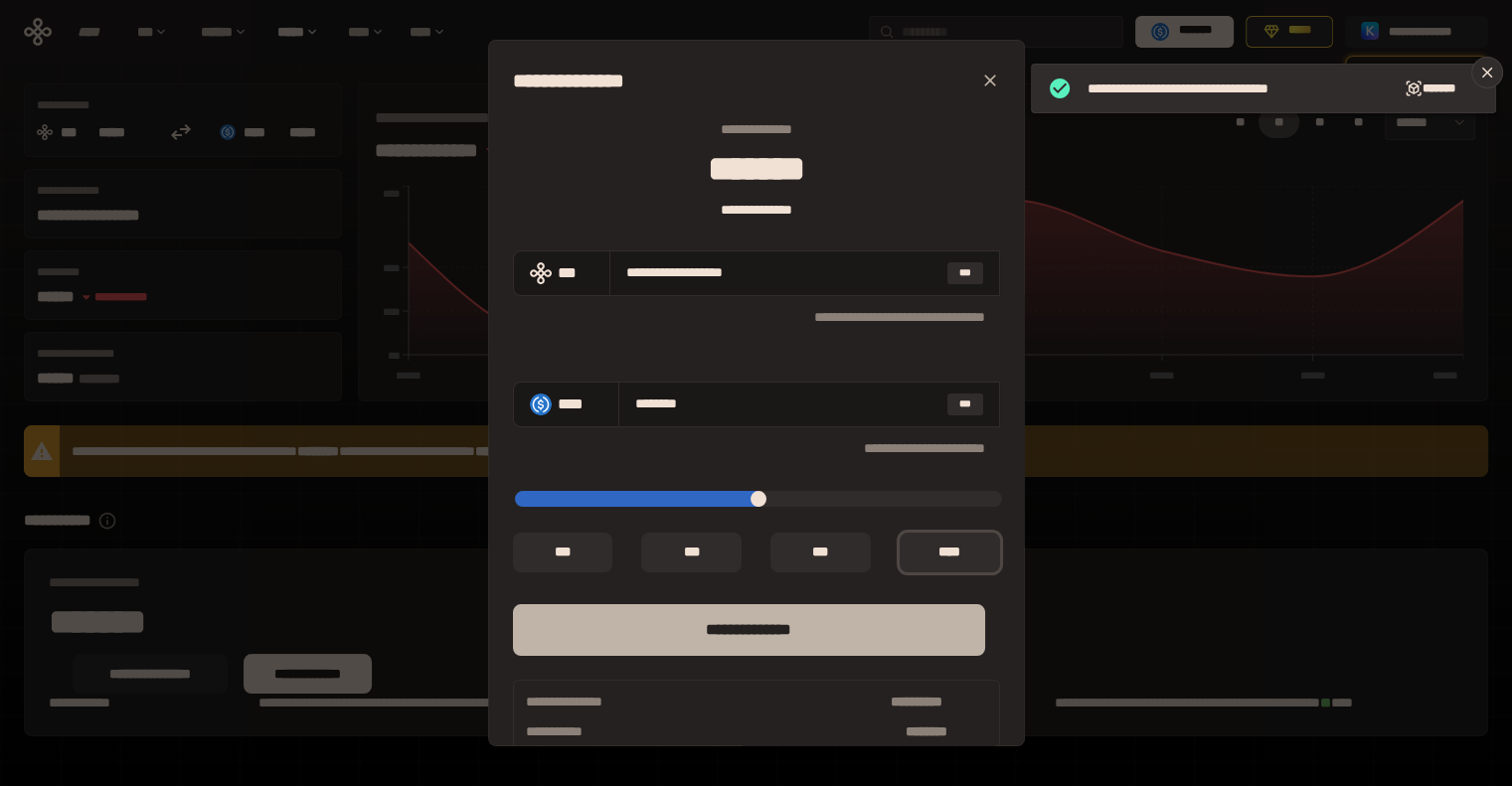 click on "**** *********" at bounding box center [749, 630] 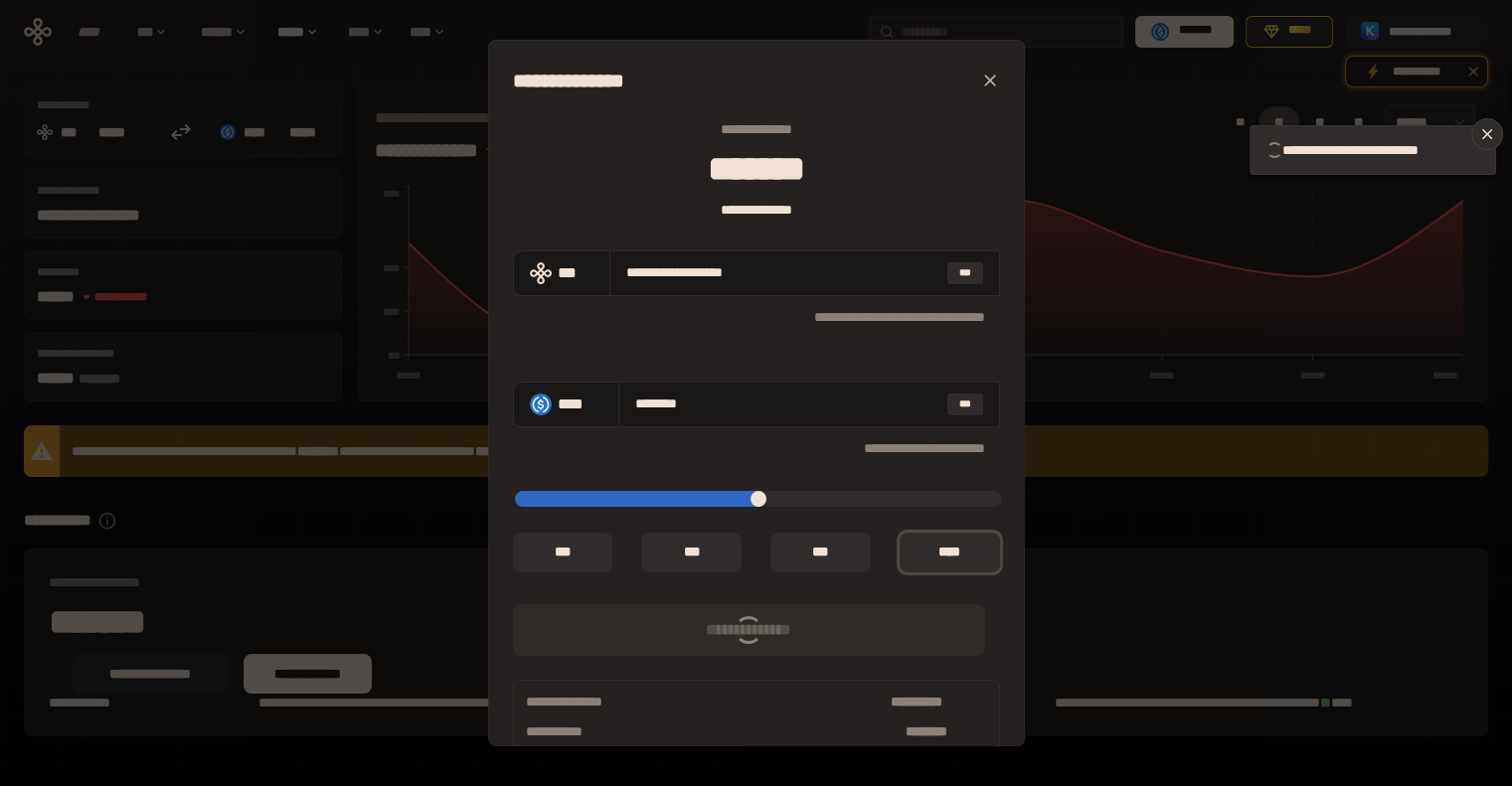 type on "*" 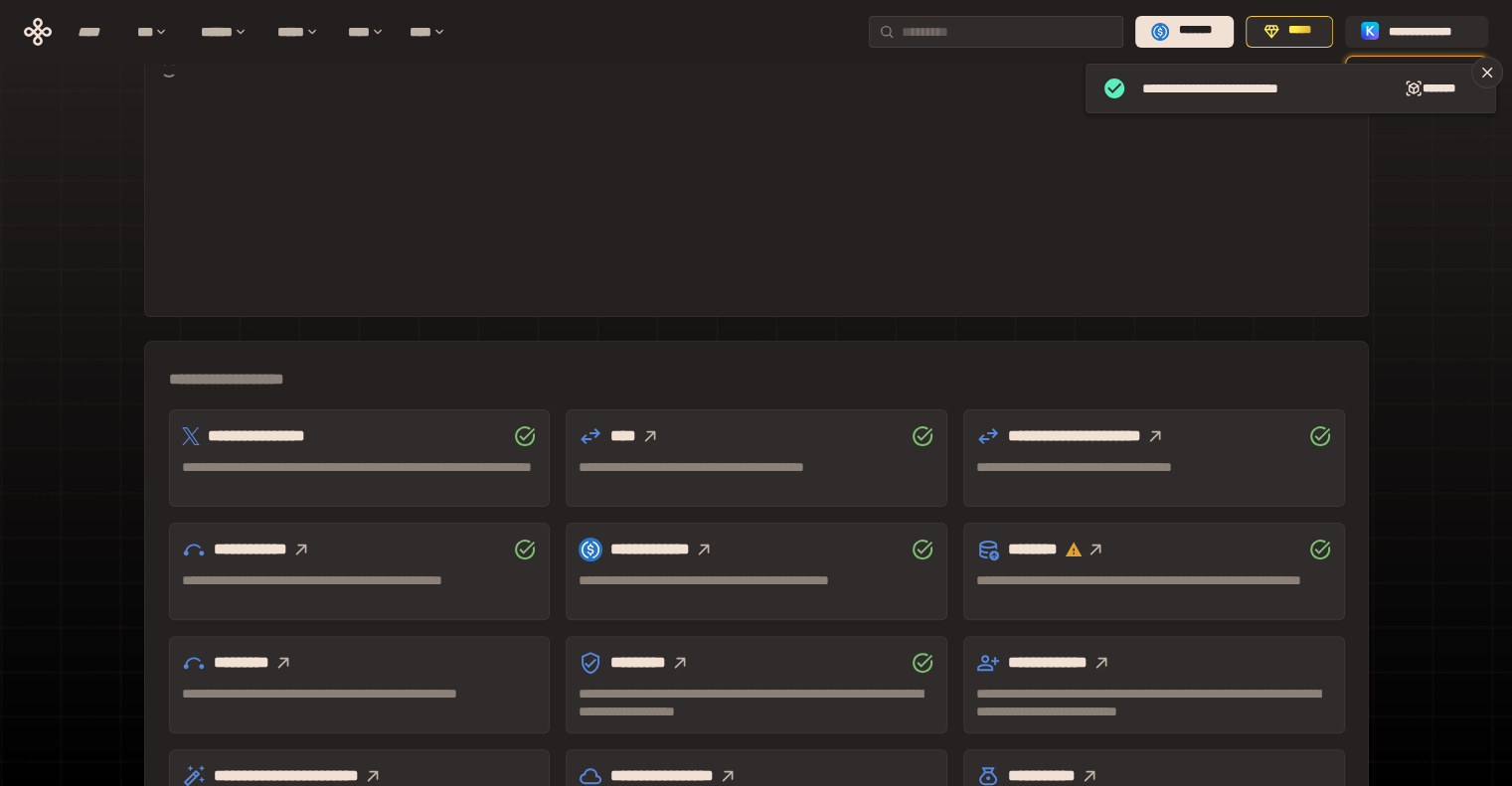 scroll, scrollTop: 490, scrollLeft: 0, axis: vertical 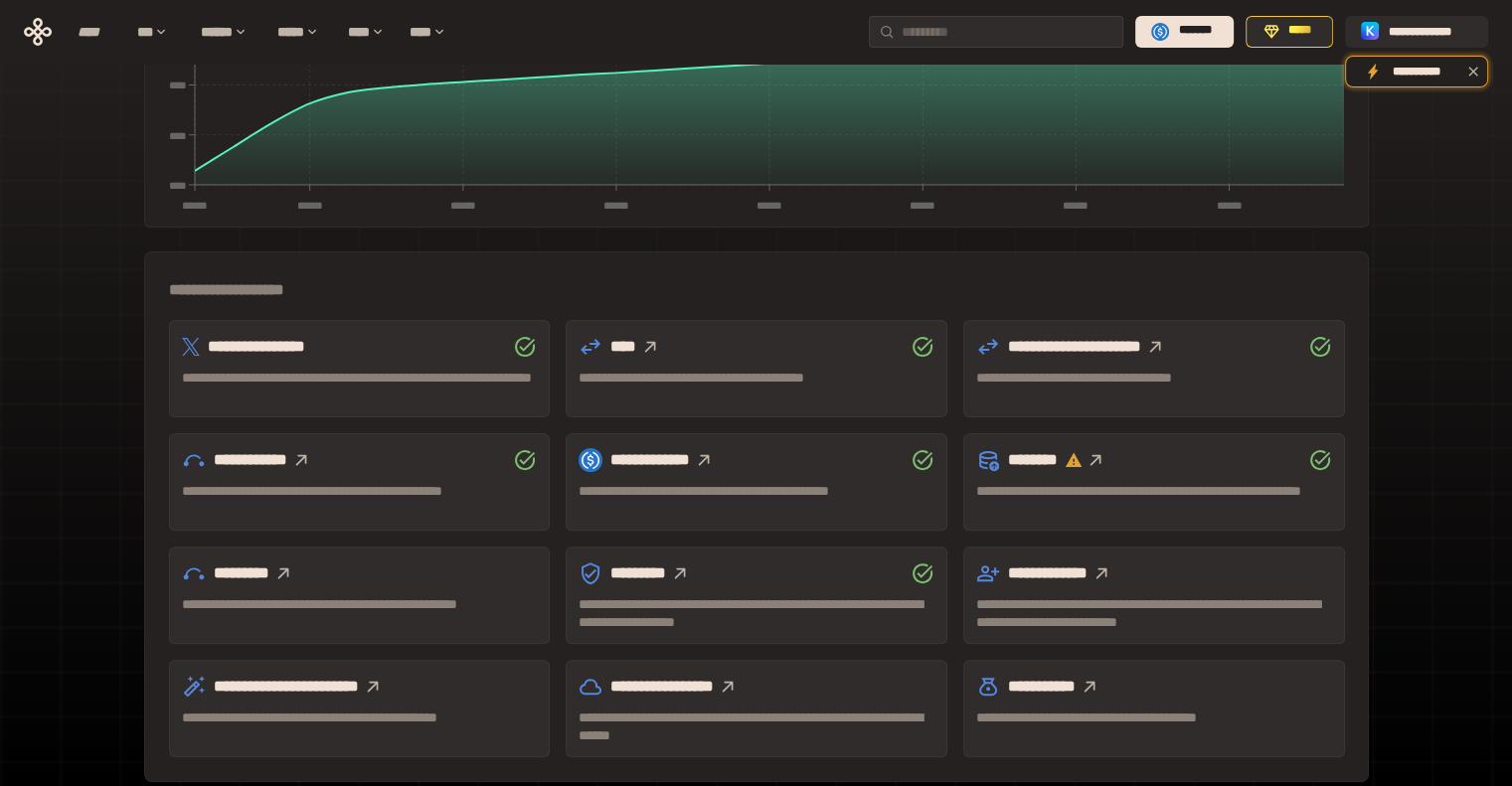 click 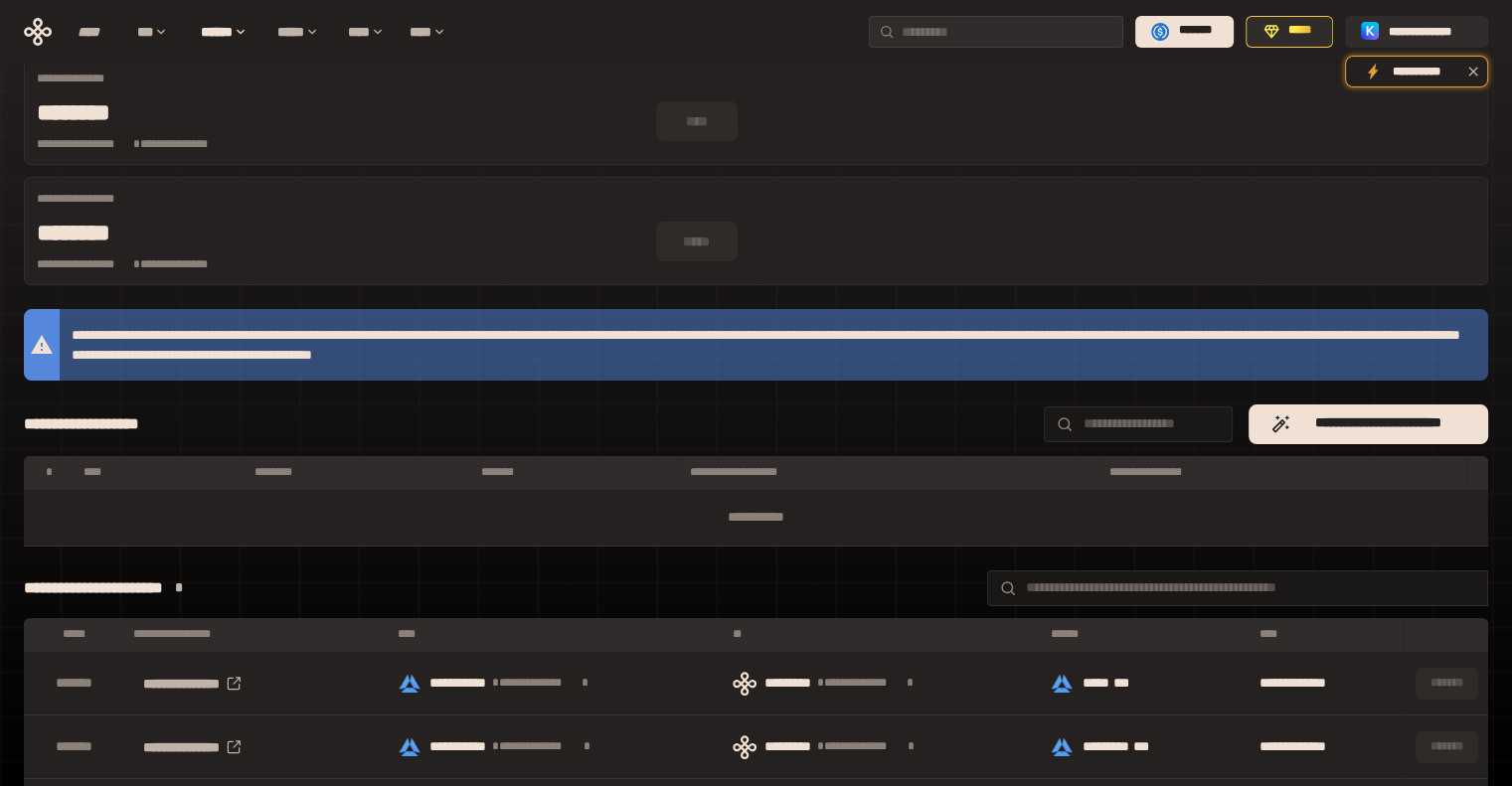 scroll, scrollTop: 75, scrollLeft: 0, axis: vertical 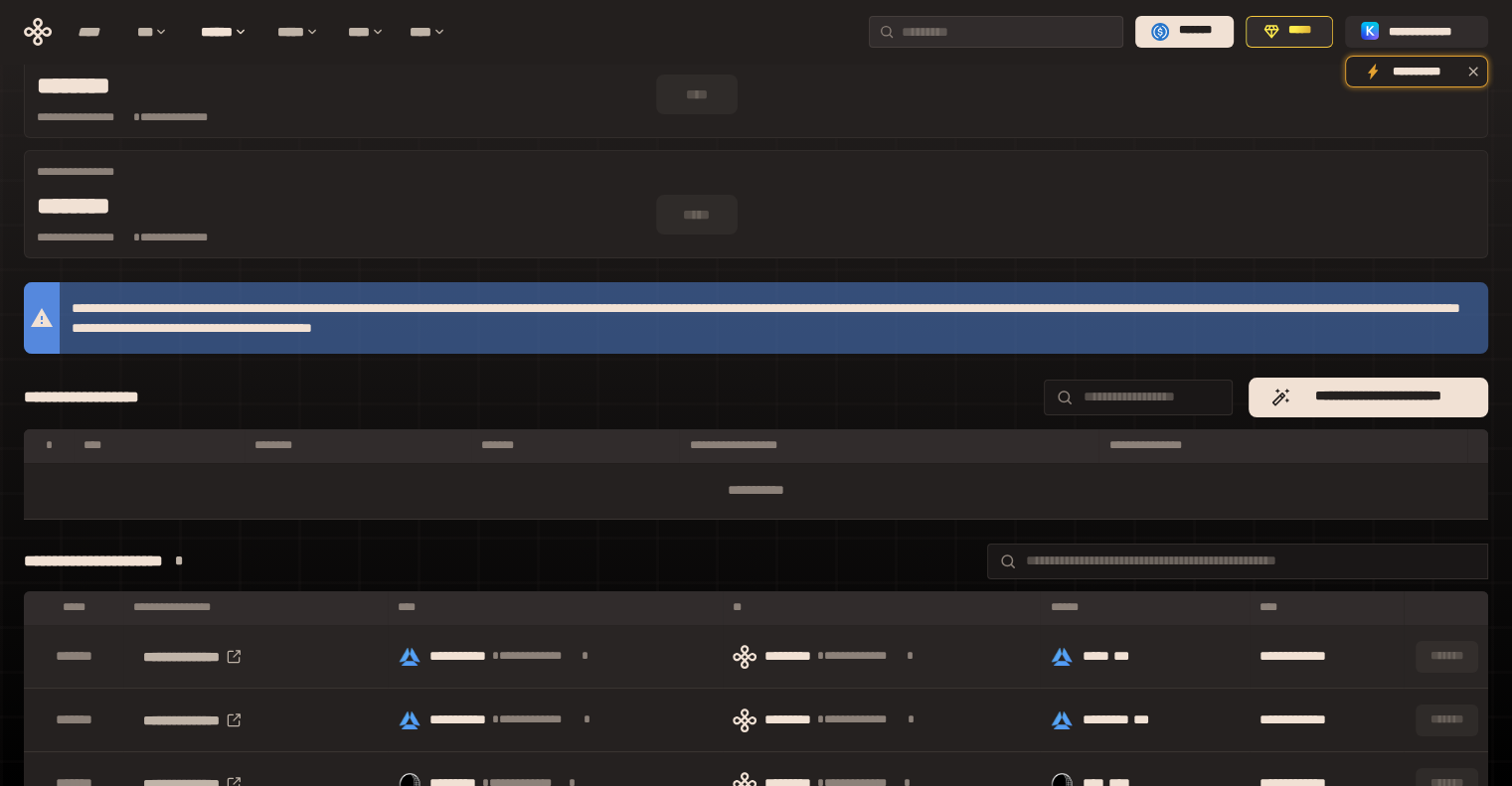click on "**********" at bounding box center [521, 656] 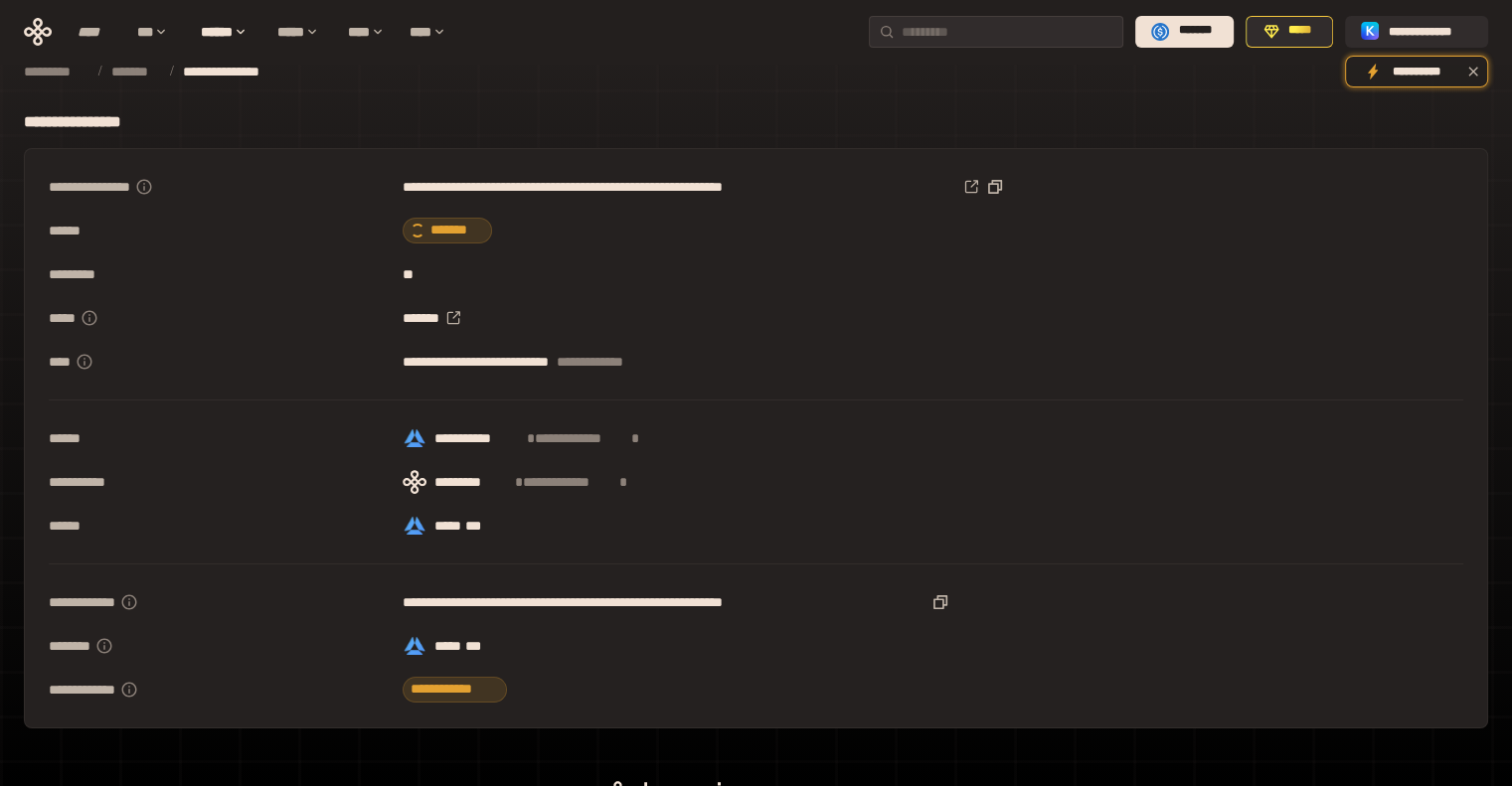 scroll, scrollTop: 32, scrollLeft: 0, axis: vertical 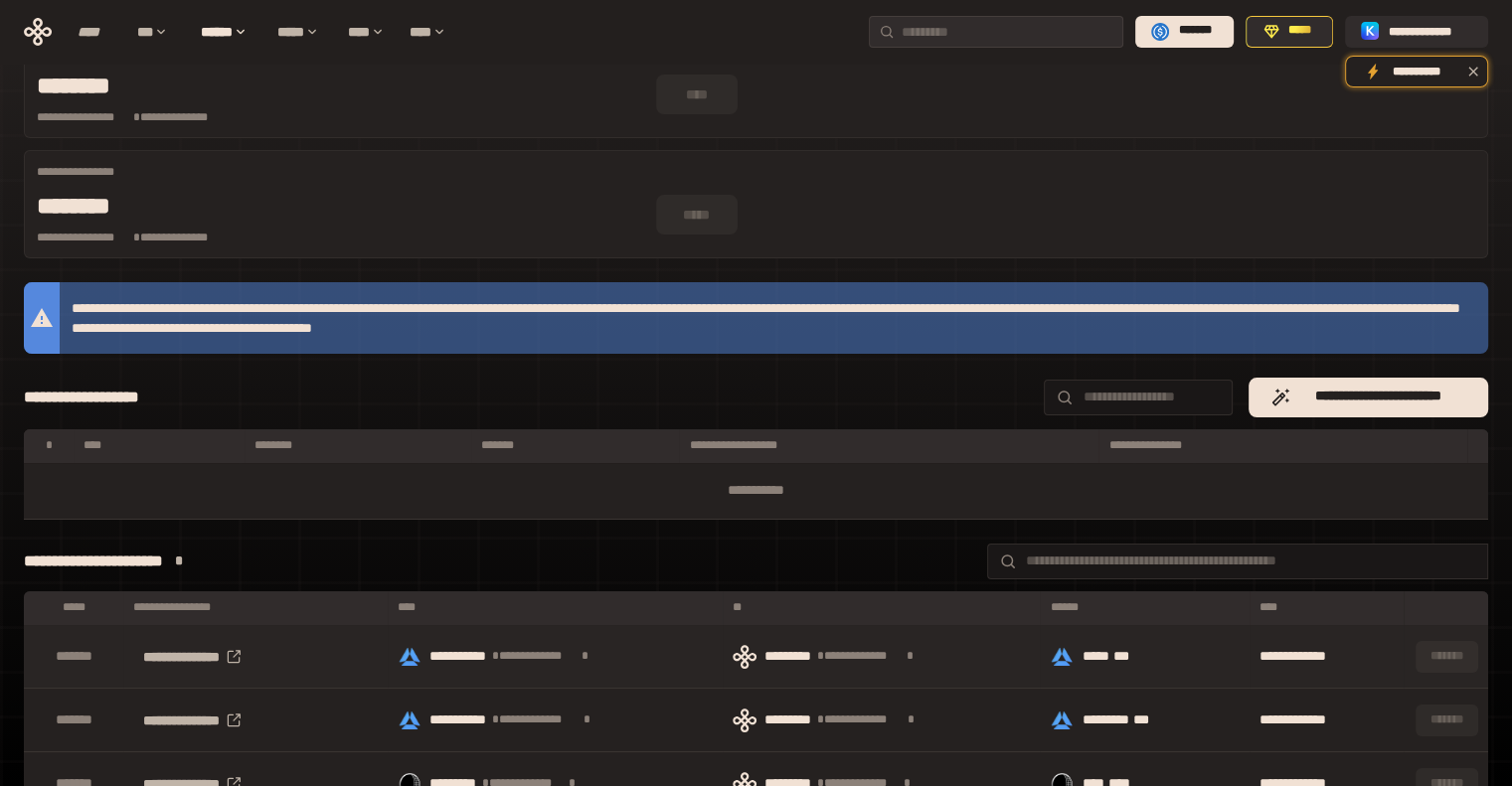 click on "***" at bounding box center [1125, 657] 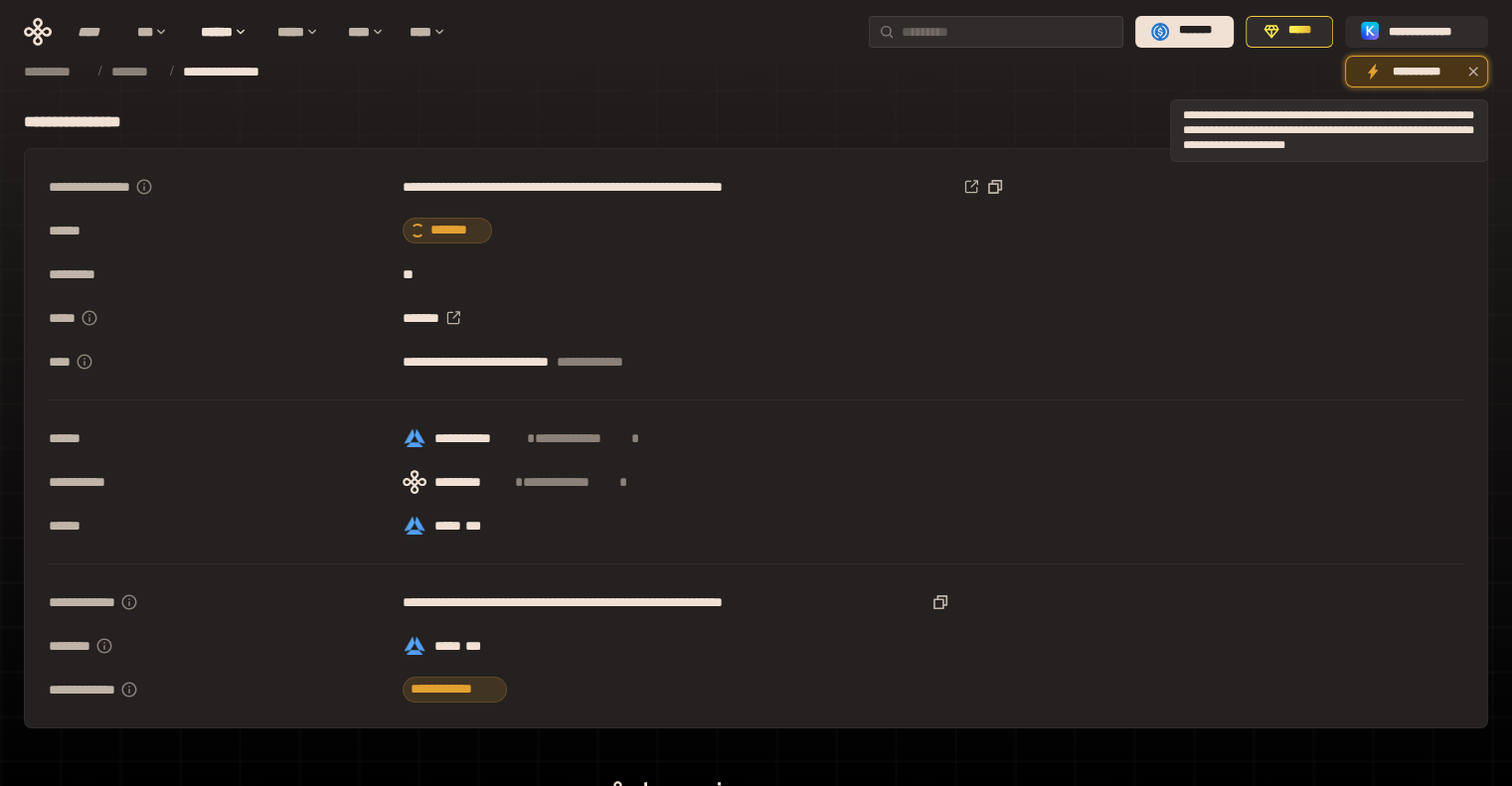 click on "**********" at bounding box center (1417, 72) 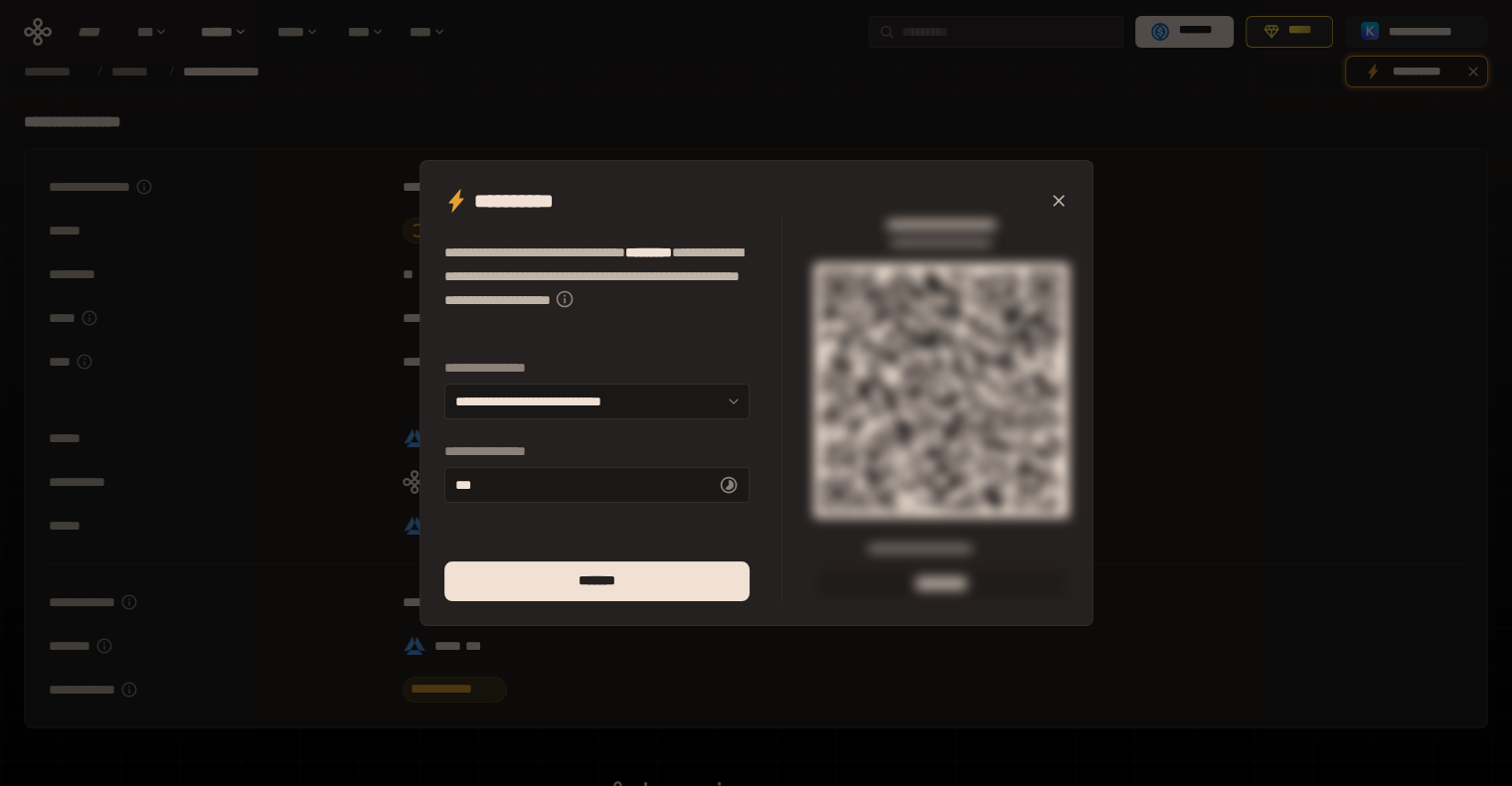 click 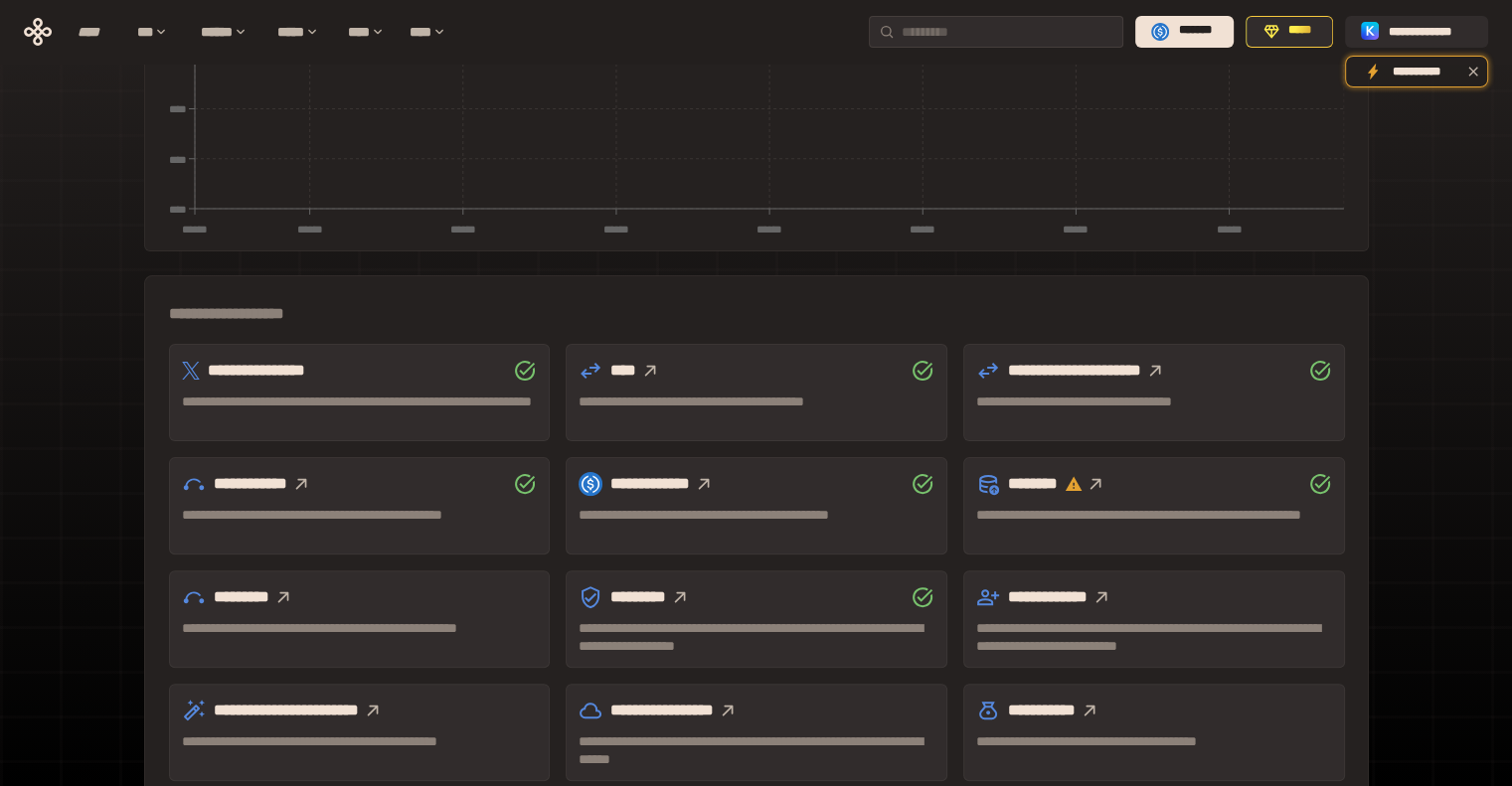 scroll, scrollTop: 490, scrollLeft: 0, axis: vertical 